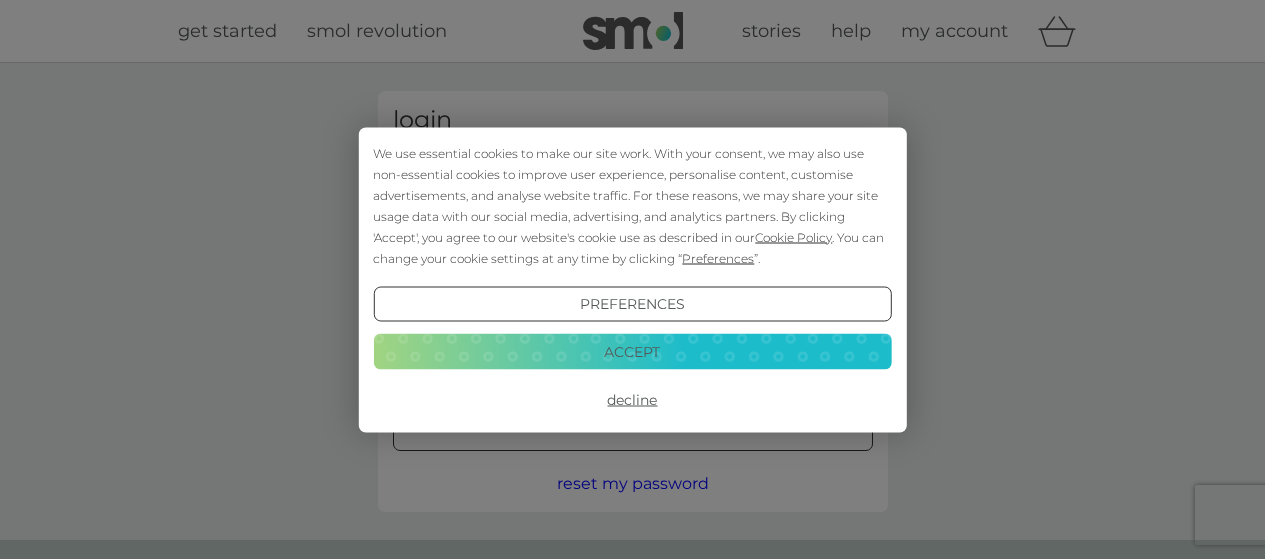 scroll, scrollTop: 0, scrollLeft: 0, axis: both 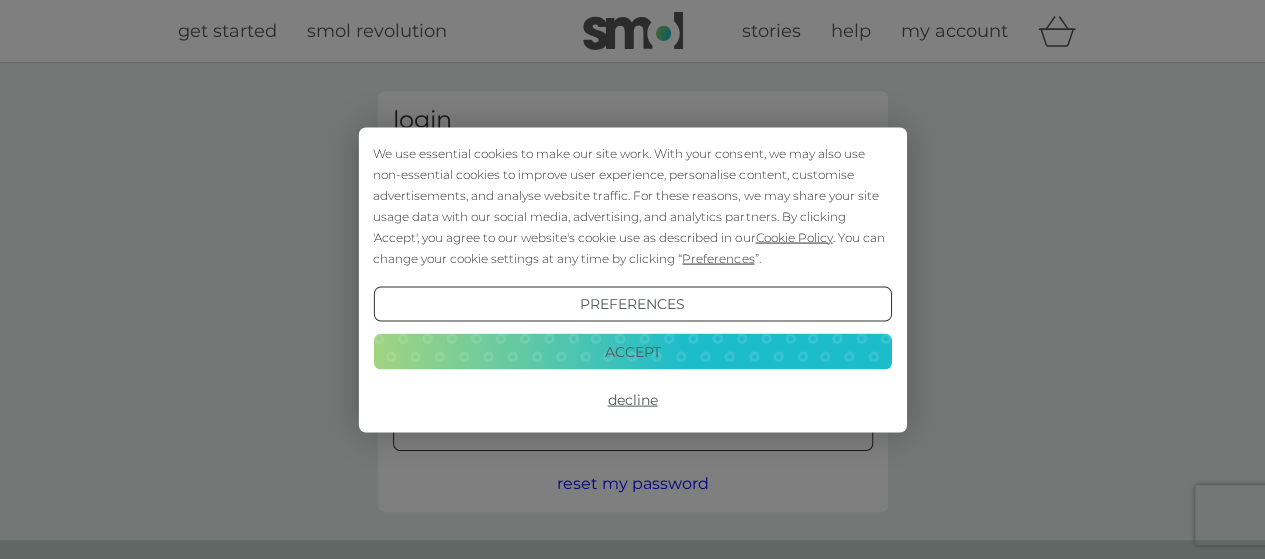 click on "Decline" at bounding box center [632, 400] 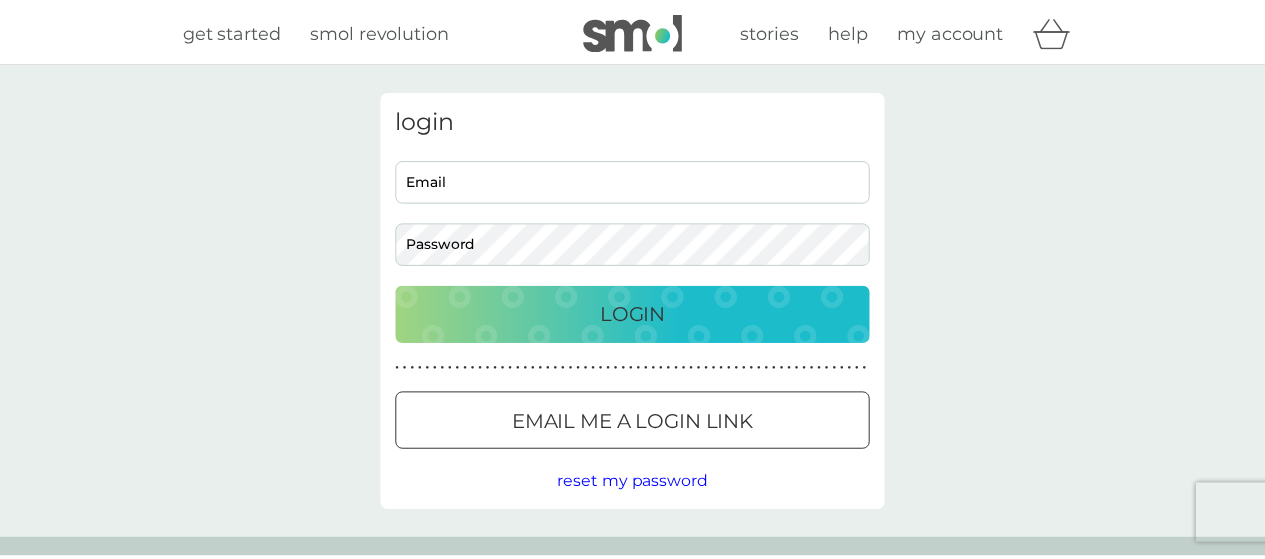 scroll, scrollTop: 0, scrollLeft: 0, axis: both 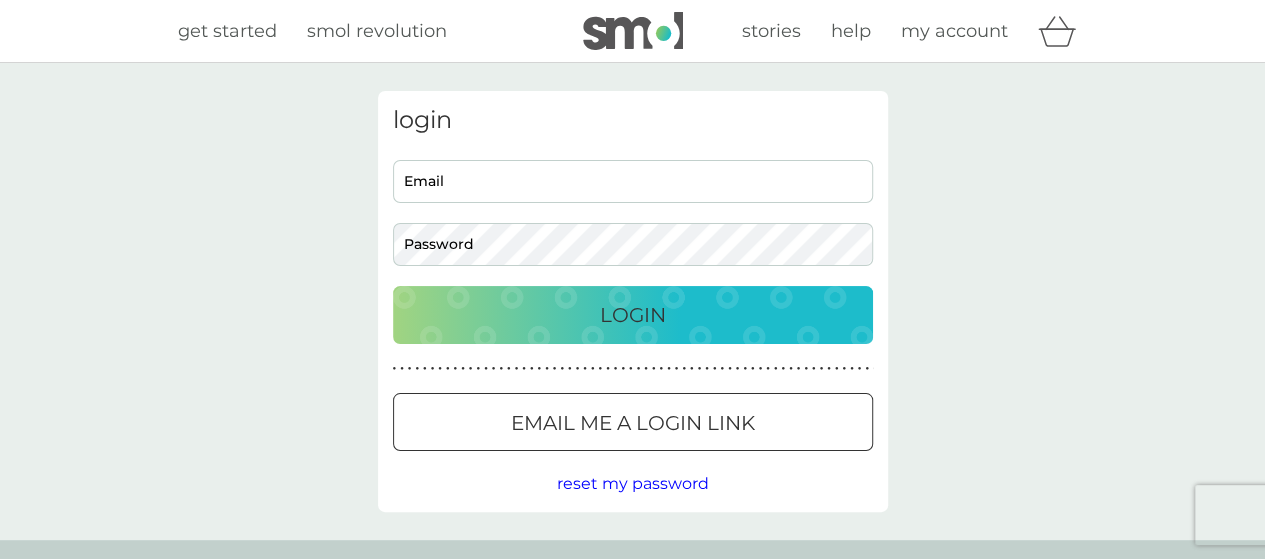drag, startPoint x: 0, startPoint y: 0, endPoint x: 544, endPoint y: 193, distance: 577.2218 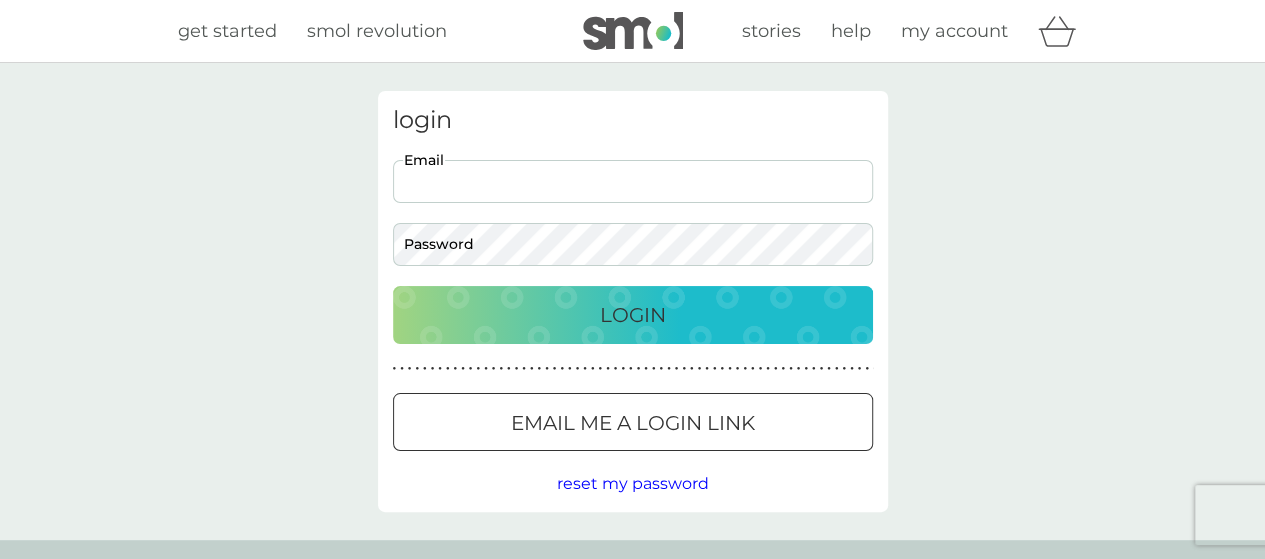 type on "a.c.franks@hotmail.co.uk" 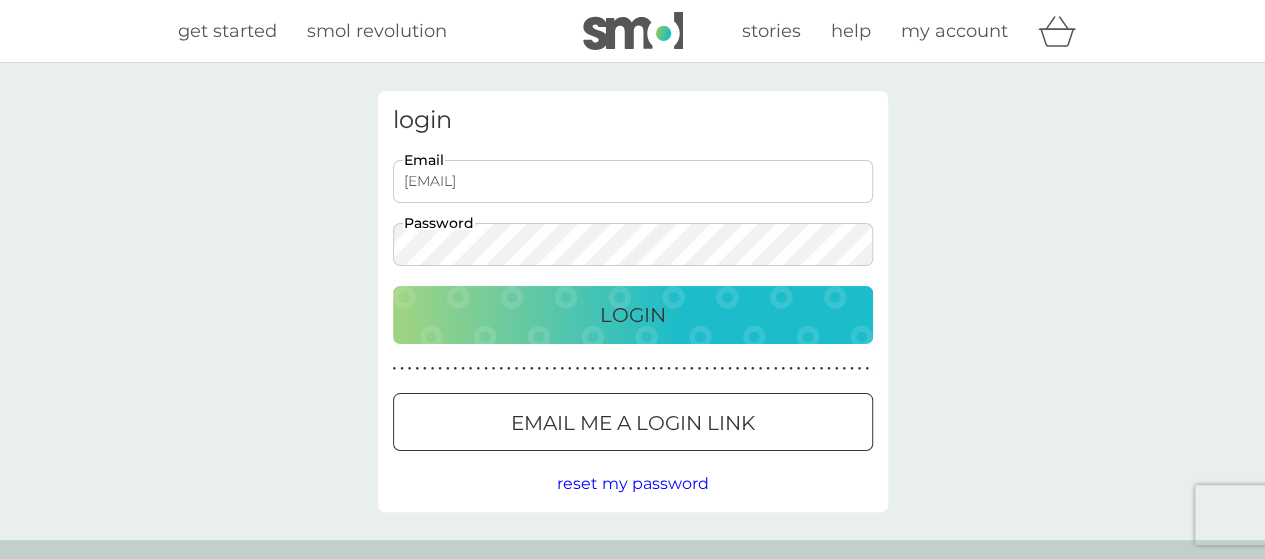 click on "Login" at bounding box center [633, 315] 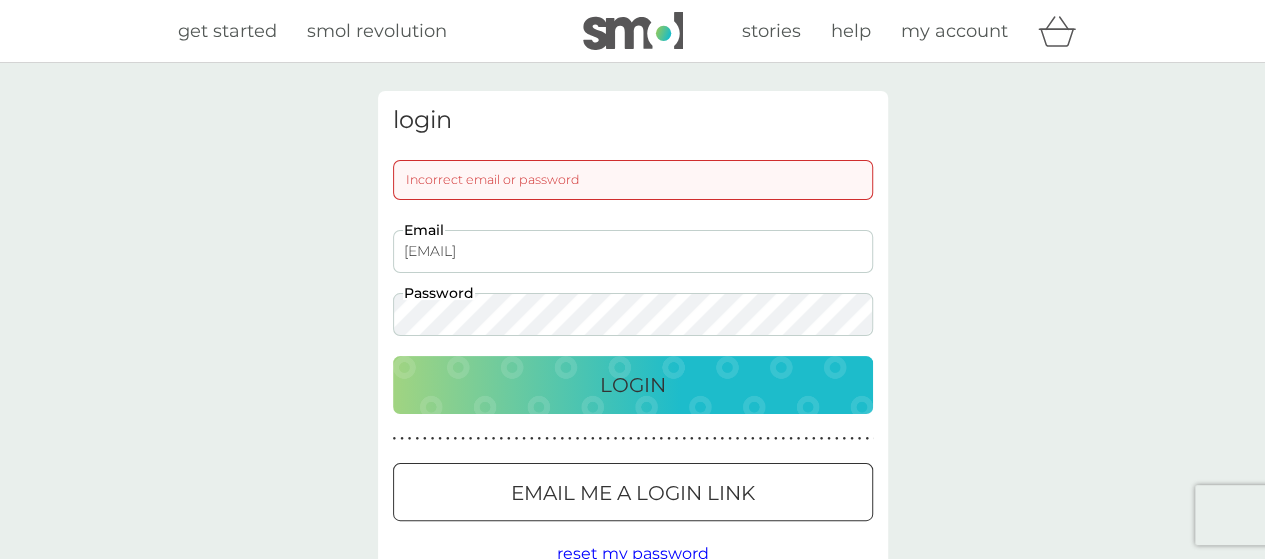 click on "Login" at bounding box center (633, 385) 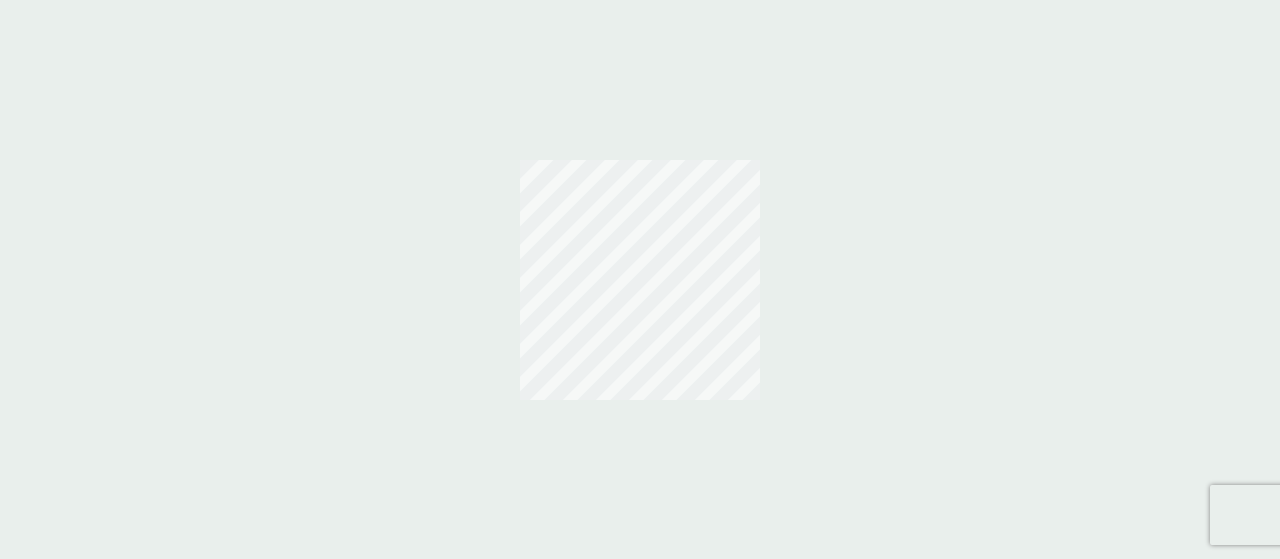 scroll, scrollTop: 0, scrollLeft: 0, axis: both 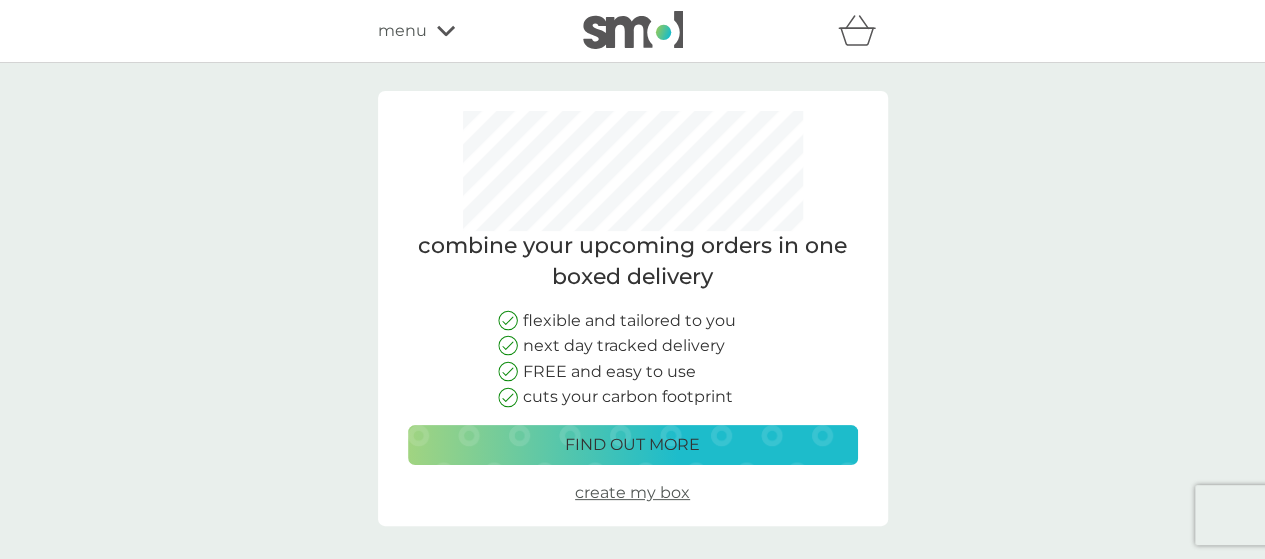click on "create my box" at bounding box center [632, 492] 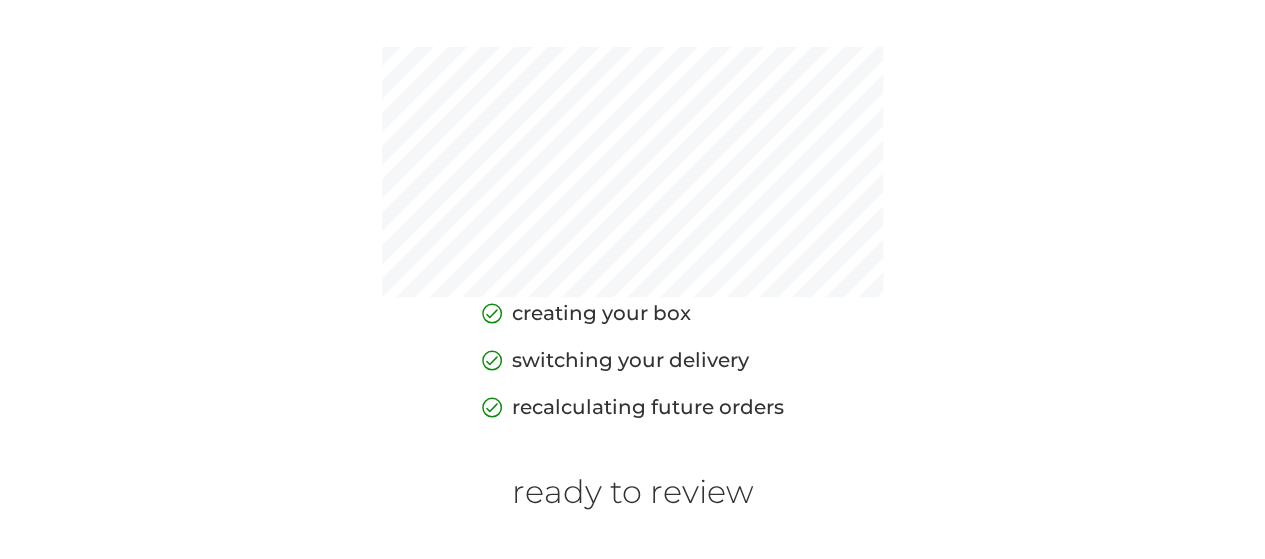 scroll, scrollTop: 514, scrollLeft: 0, axis: vertical 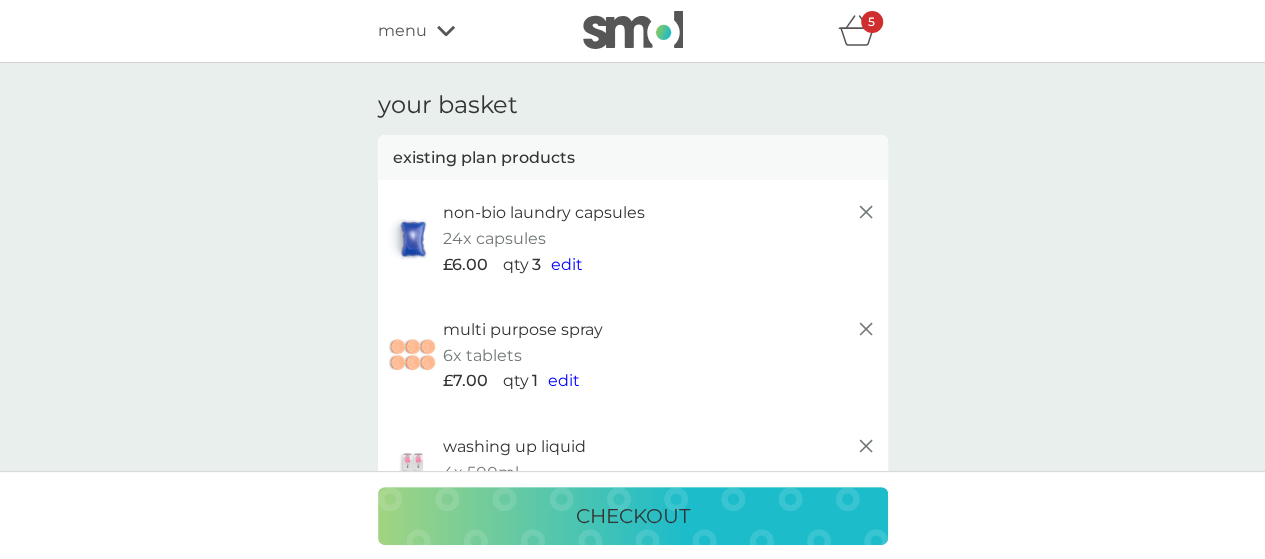 click on "menu" at bounding box center [402, 31] 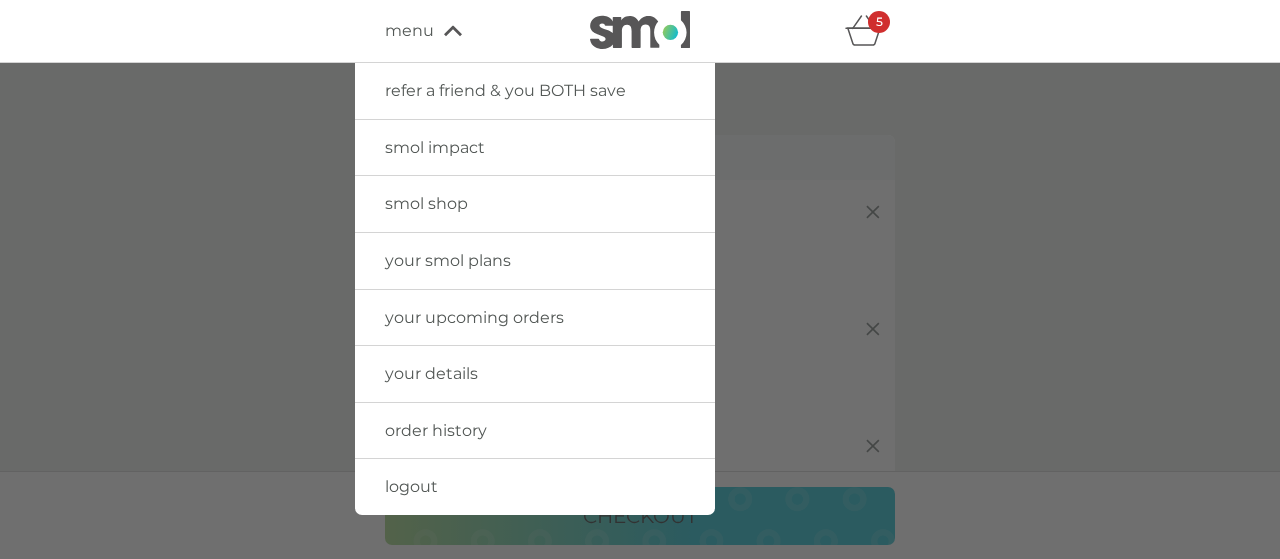 click on "smol shop" at bounding box center (535, 204) 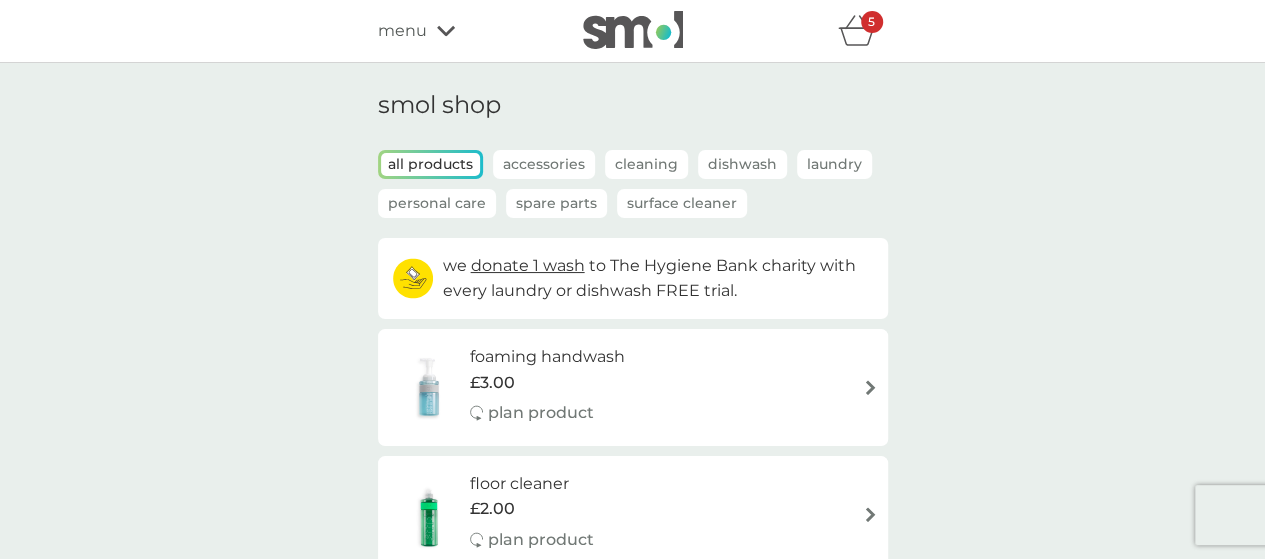 click 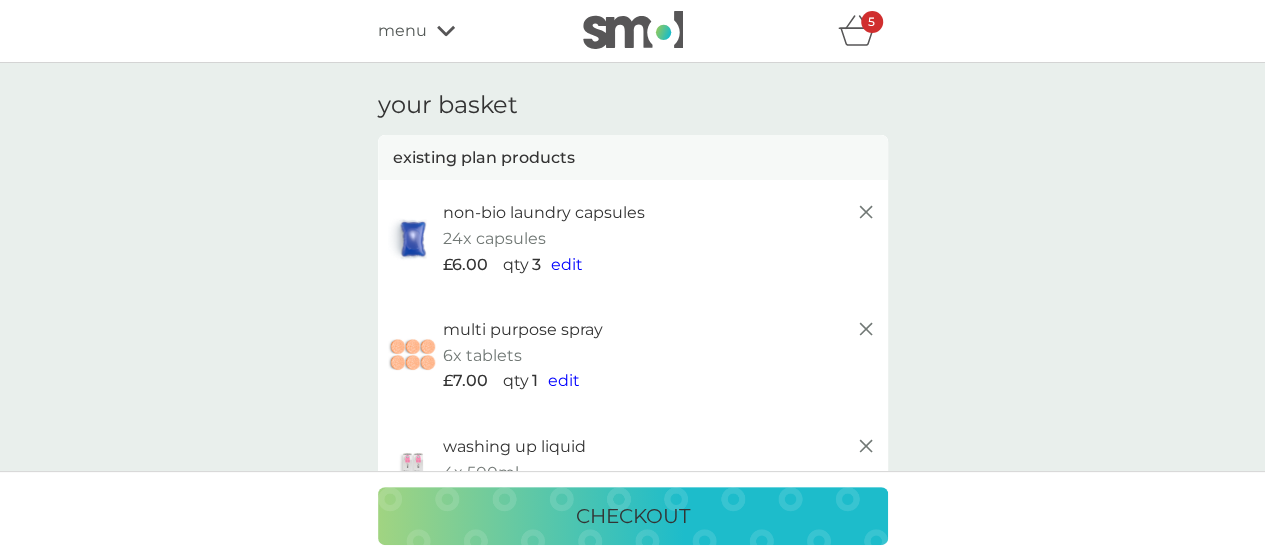 click 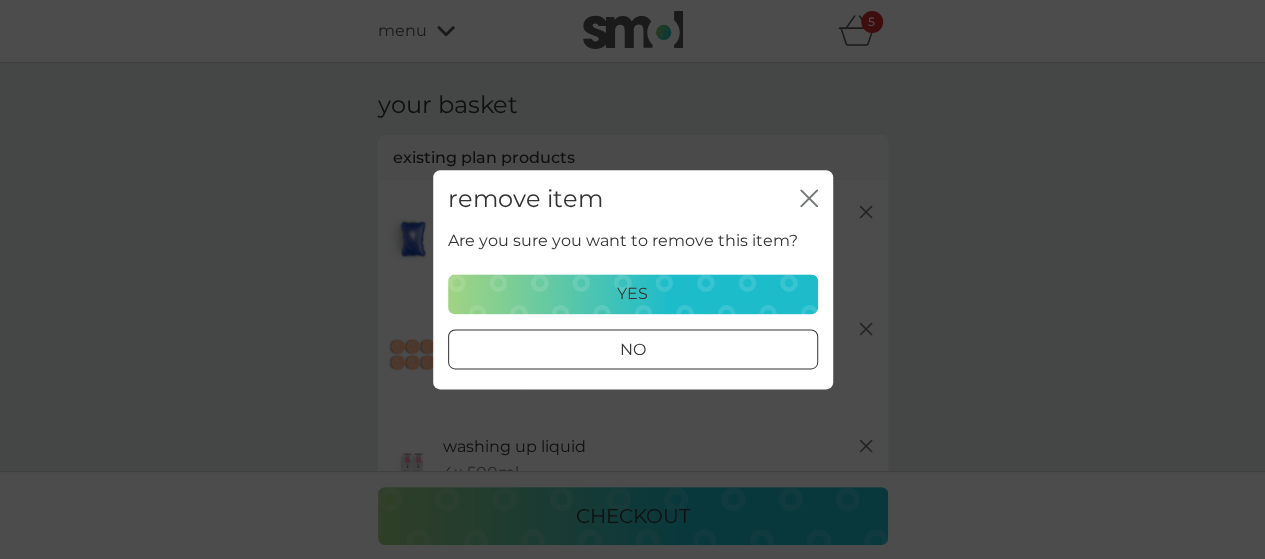 click on "yes" at bounding box center (633, 294) 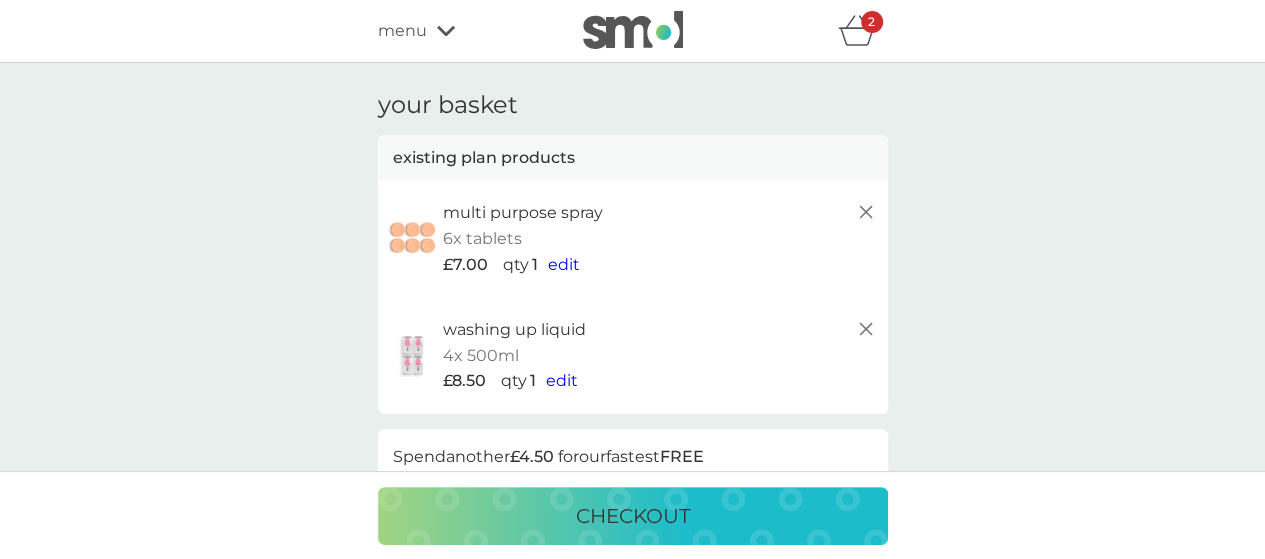 click 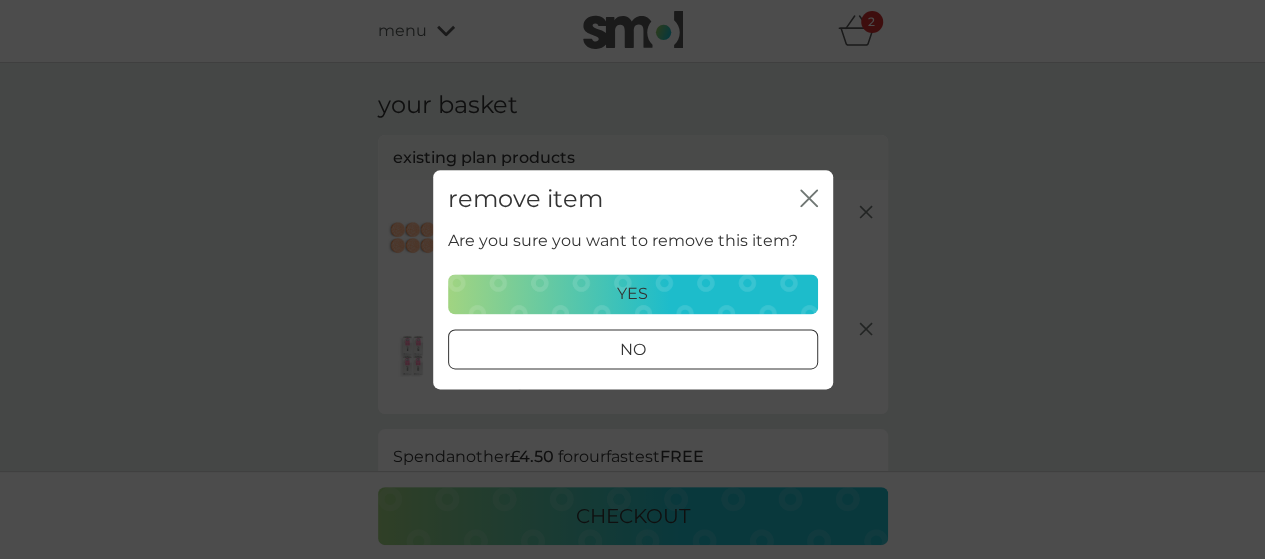 click on "yes" at bounding box center [633, 294] 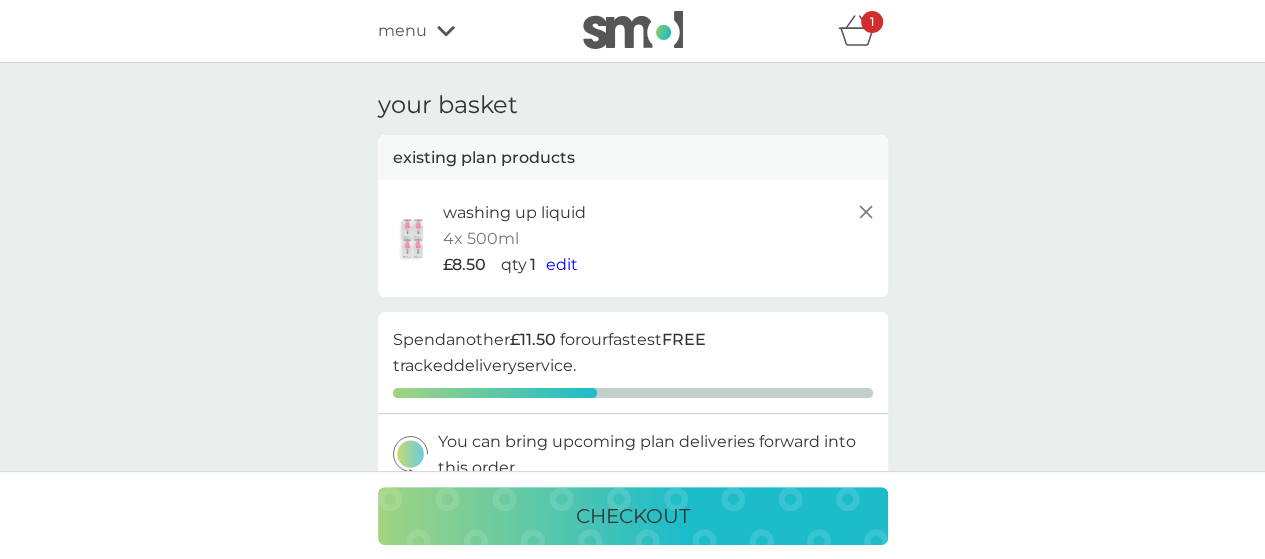 click 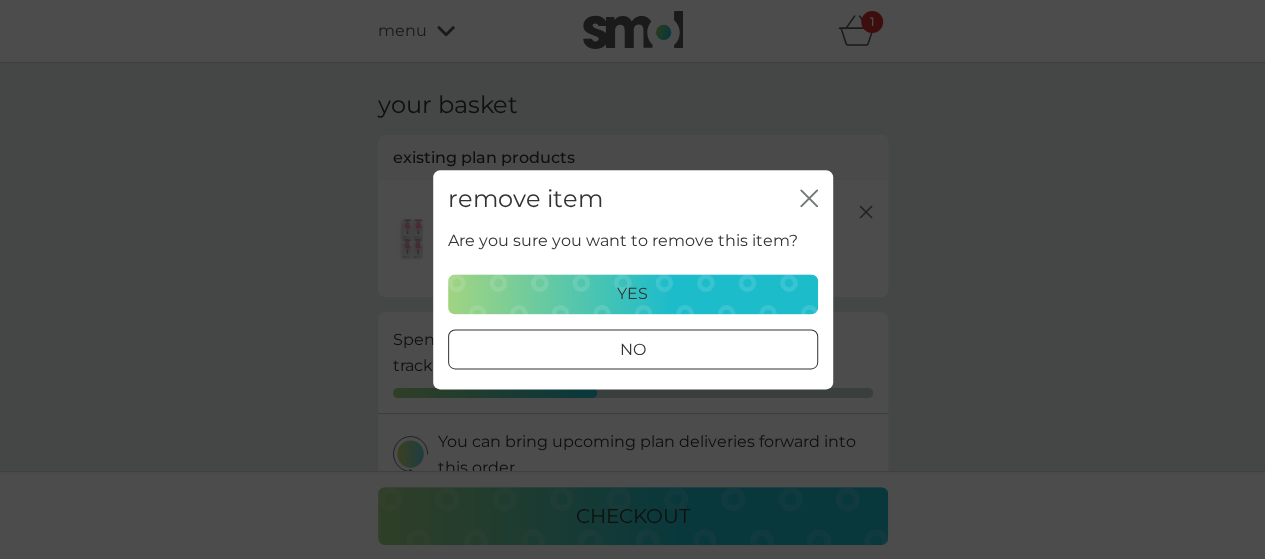 click on "yes" at bounding box center [632, 294] 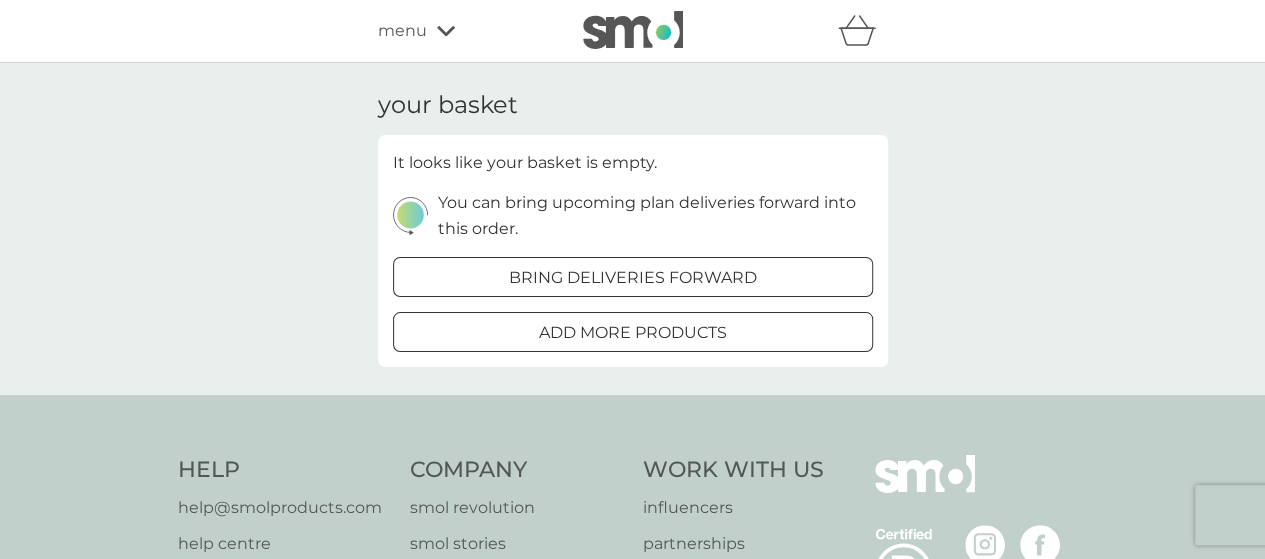 click on "menu" at bounding box center (402, 31) 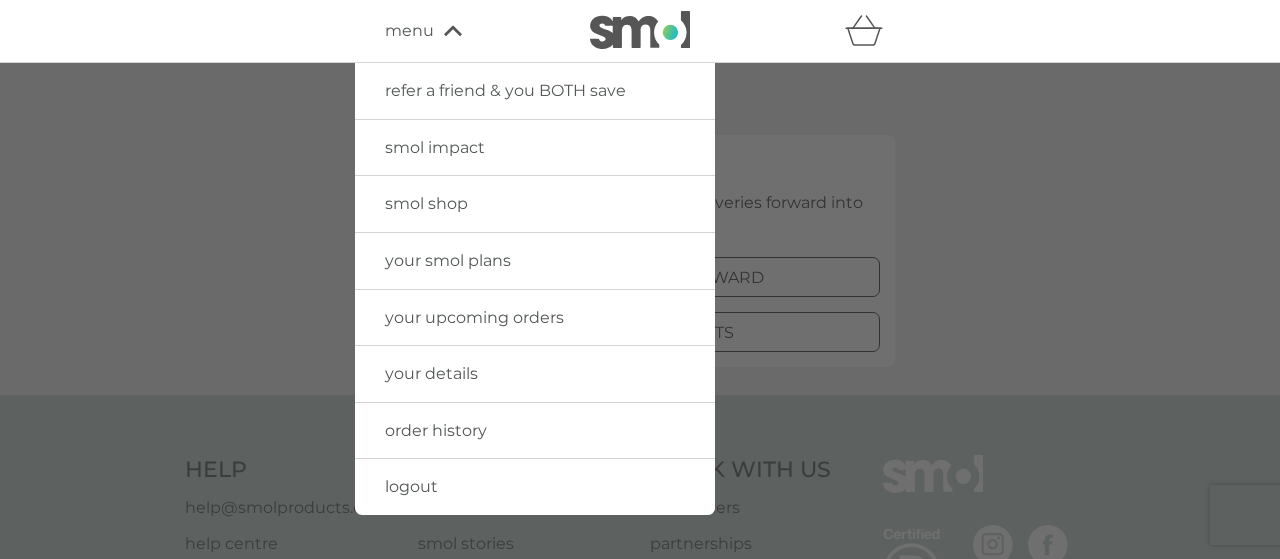 click on "smol shop" at bounding box center (426, 203) 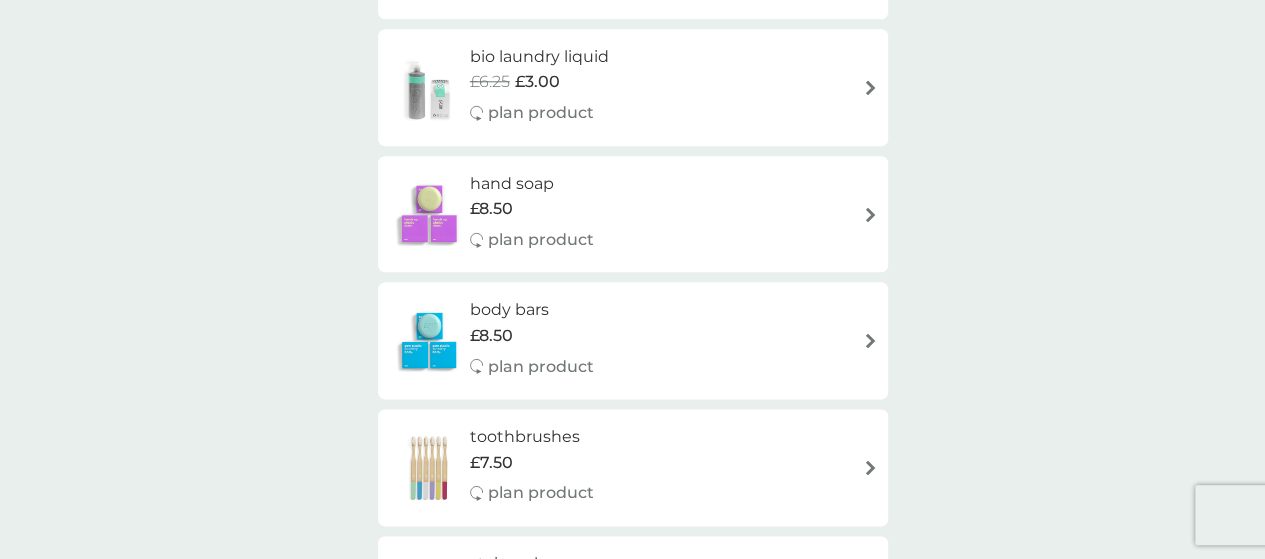scroll, scrollTop: 1046, scrollLeft: 0, axis: vertical 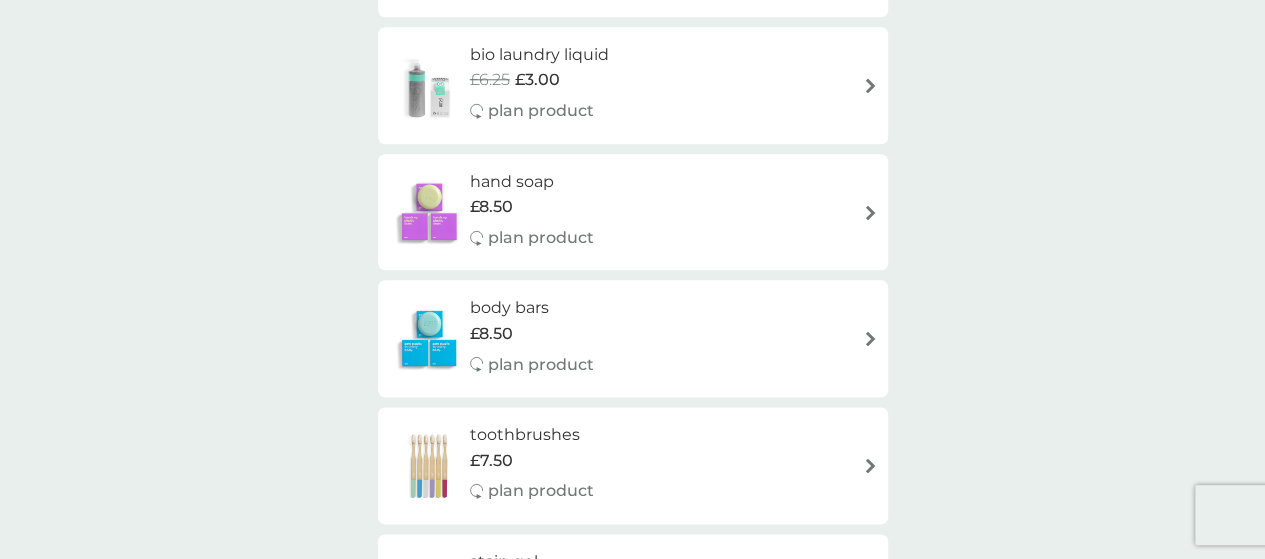 click on "£8.50" at bounding box center (532, 207) 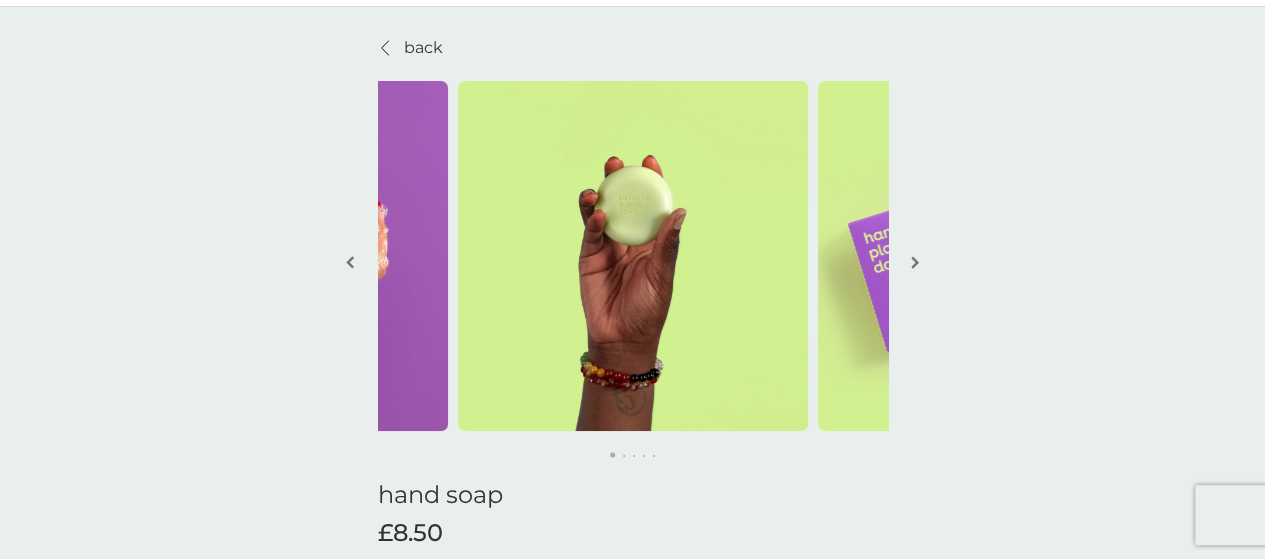 scroll, scrollTop: 58, scrollLeft: 0, axis: vertical 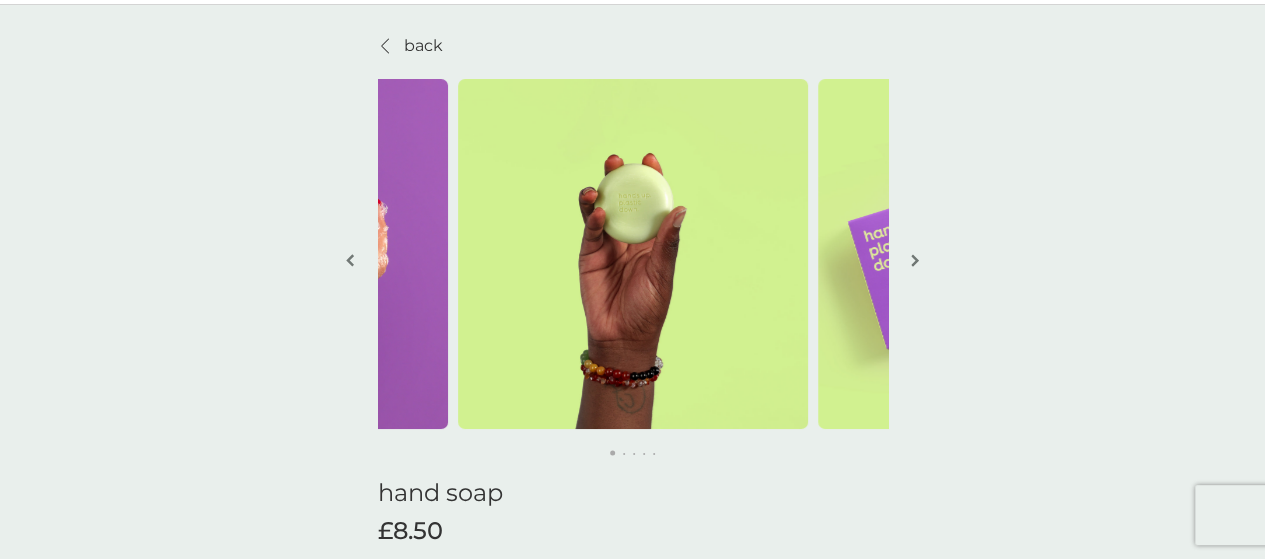 click at bounding box center (915, 260) 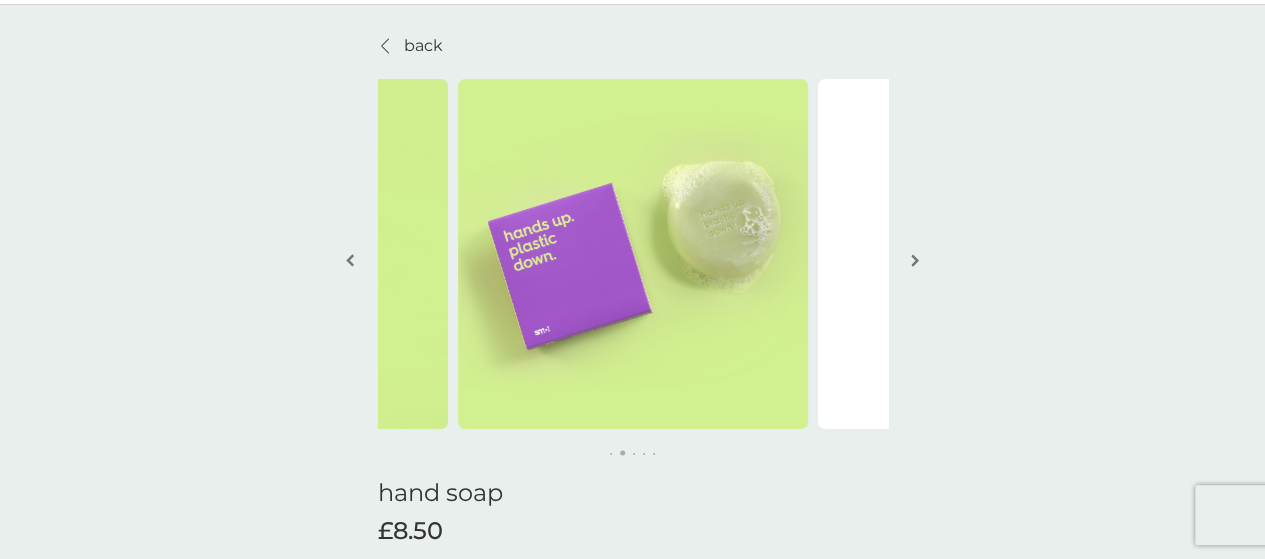 click at bounding box center (915, 260) 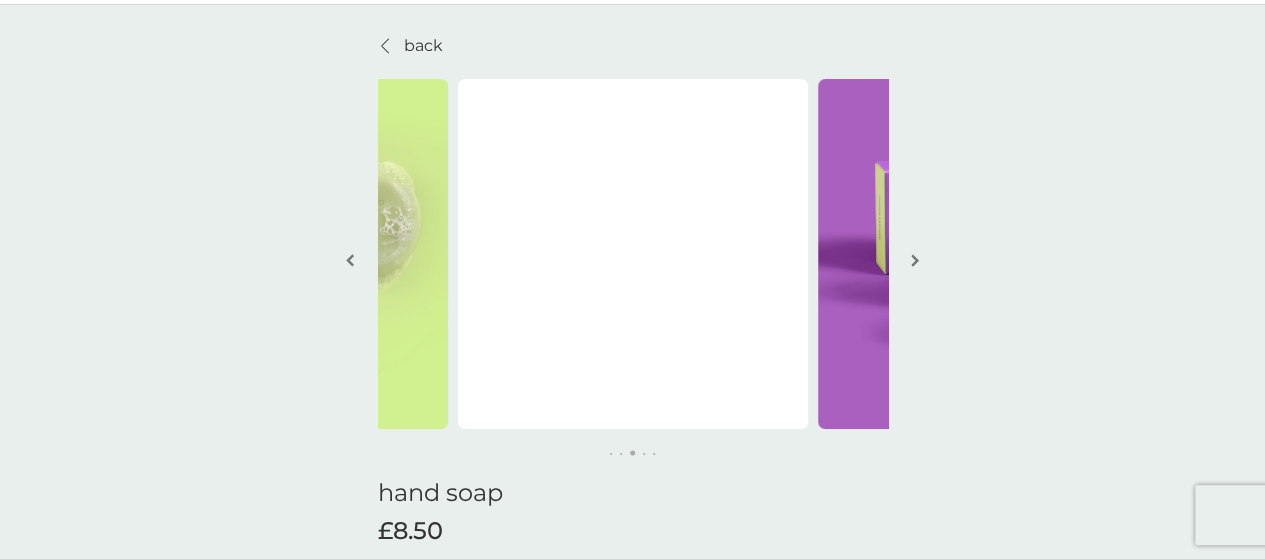 click at bounding box center (915, 260) 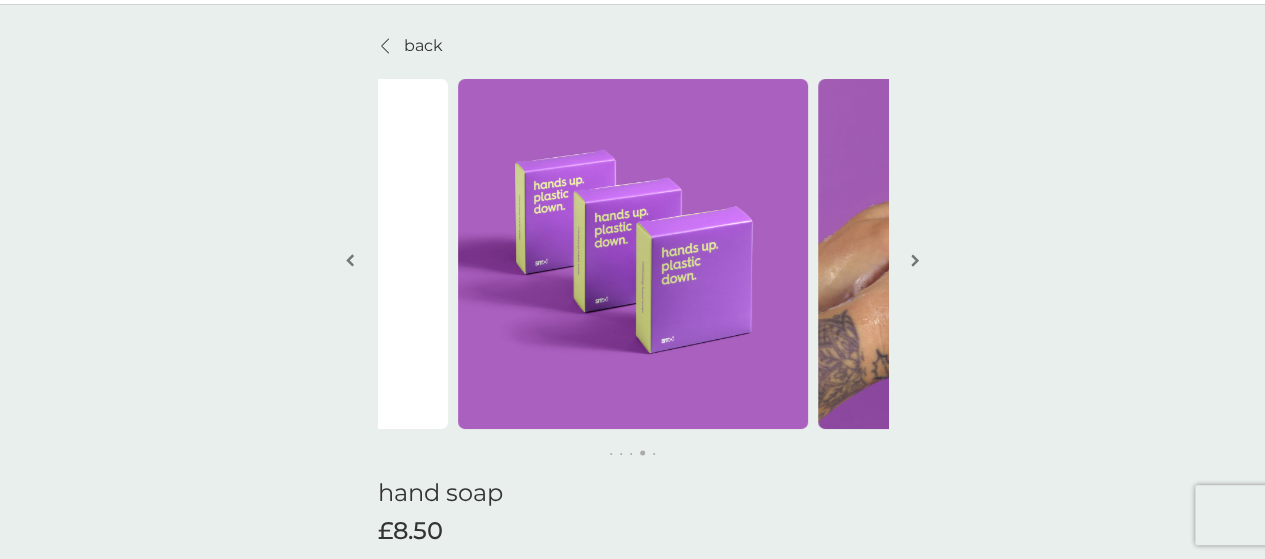 click at bounding box center (915, 260) 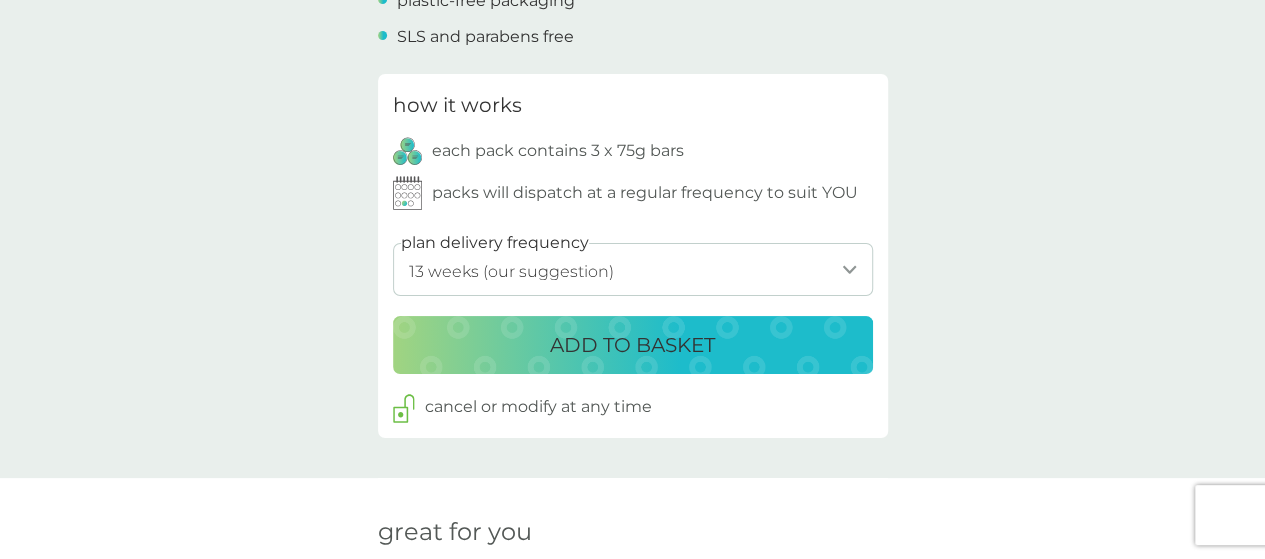 scroll, scrollTop: 906, scrollLeft: 0, axis: vertical 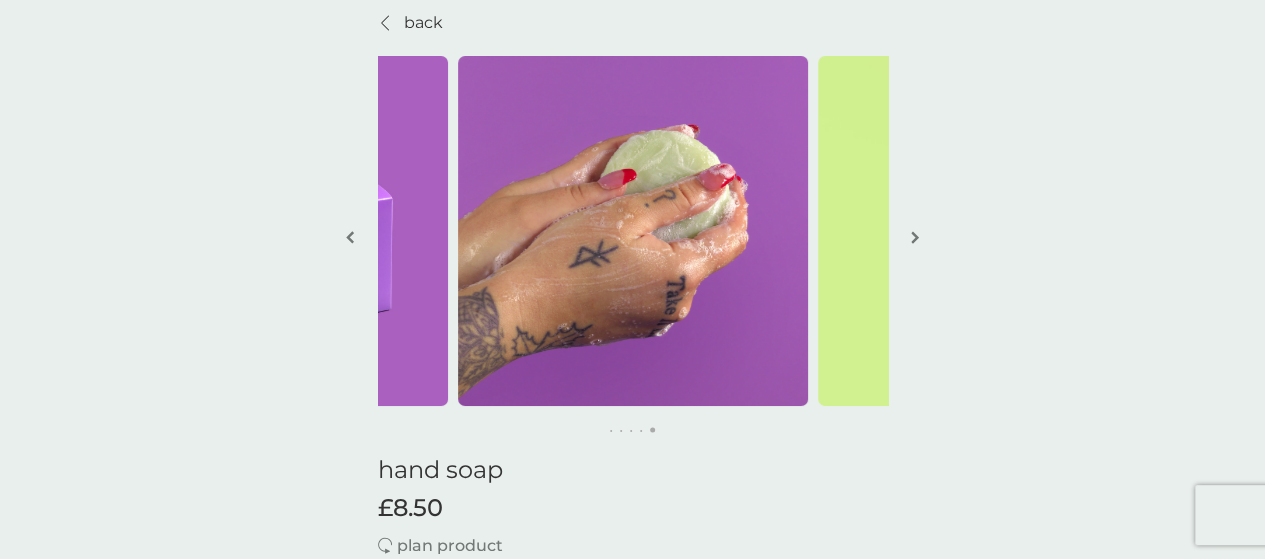click at bounding box center (915, 237) 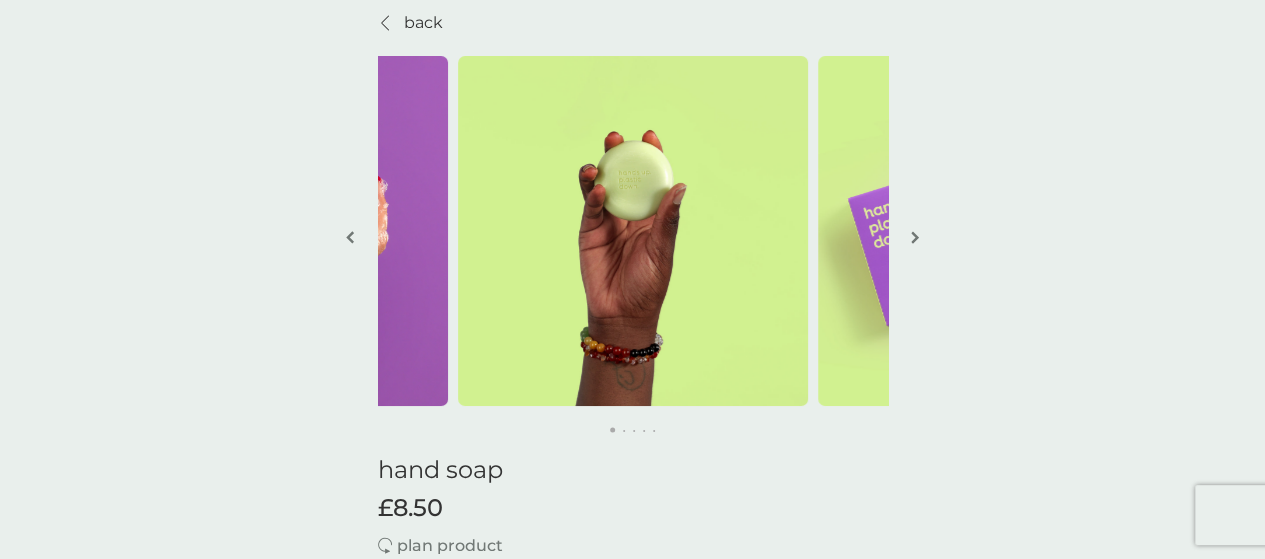 click at bounding box center [915, 237] 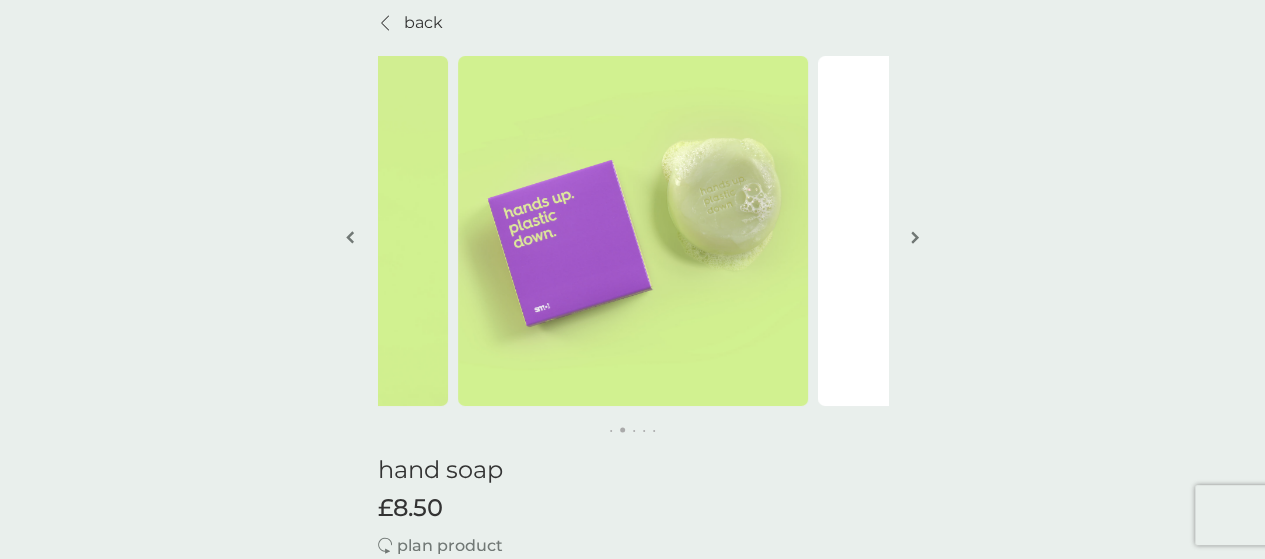 click at bounding box center [915, 237] 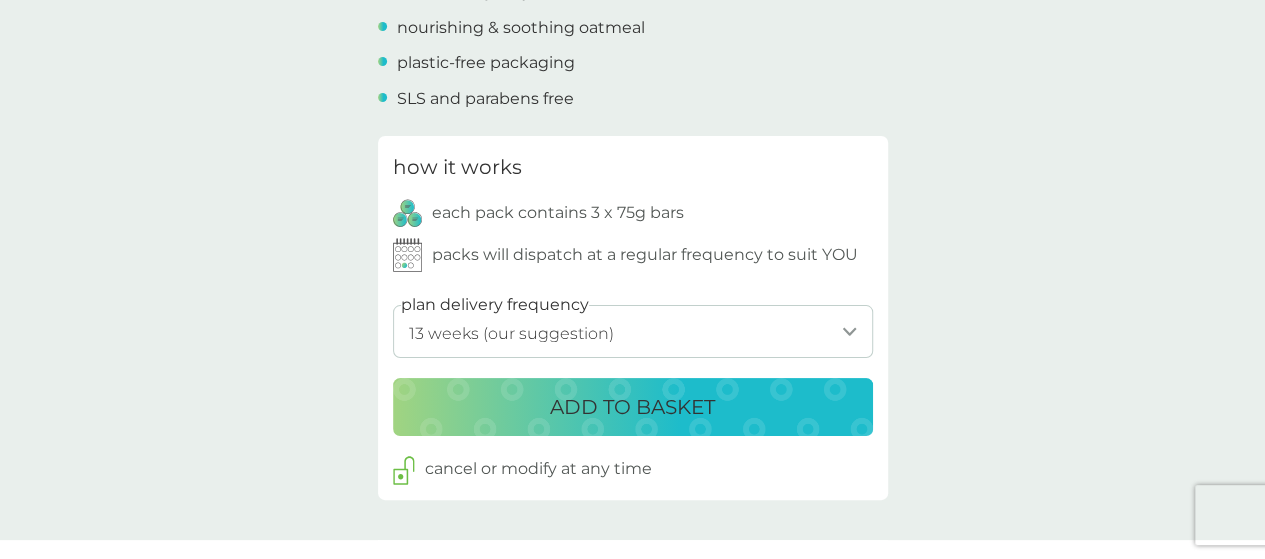 scroll, scrollTop: 917, scrollLeft: 0, axis: vertical 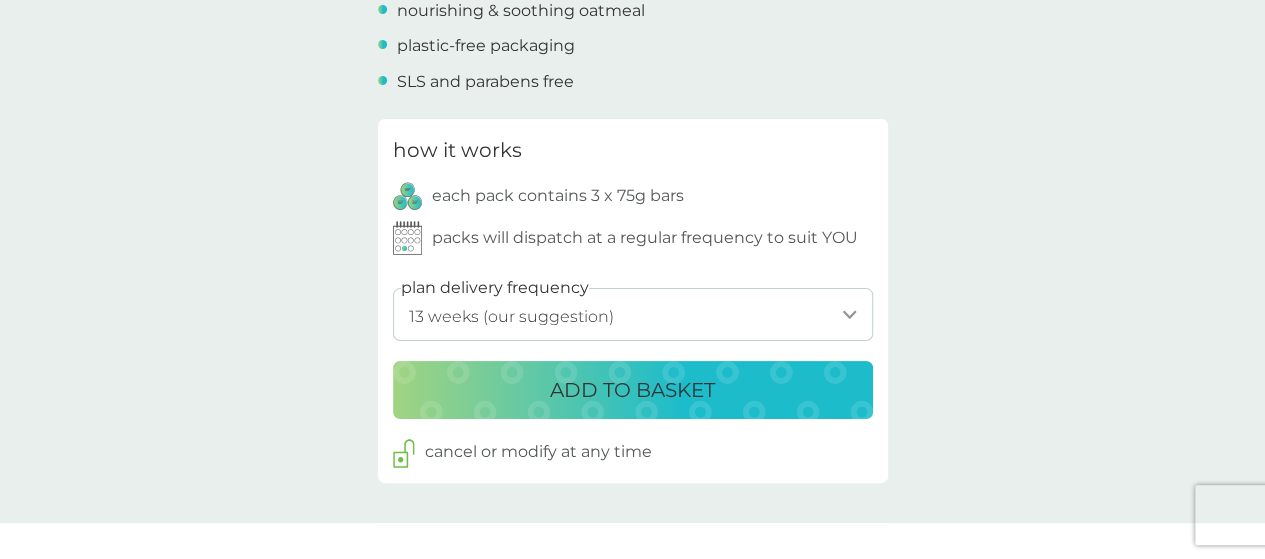 click on "1 week  2 weeks  3 weeks  4 weeks  5 weeks  6 weeks  7 weeks  8 weeks  9 weeks  10 weeks  11 weeks  12 weeks  13 weeks (our suggestion) 14 weeks  15 weeks  16 weeks  17 weeks  18 weeks  19 weeks  20 weeks  21 weeks  22 weeks  23 weeks  24 weeks  25 weeks  26 weeks" at bounding box center [633, 314] 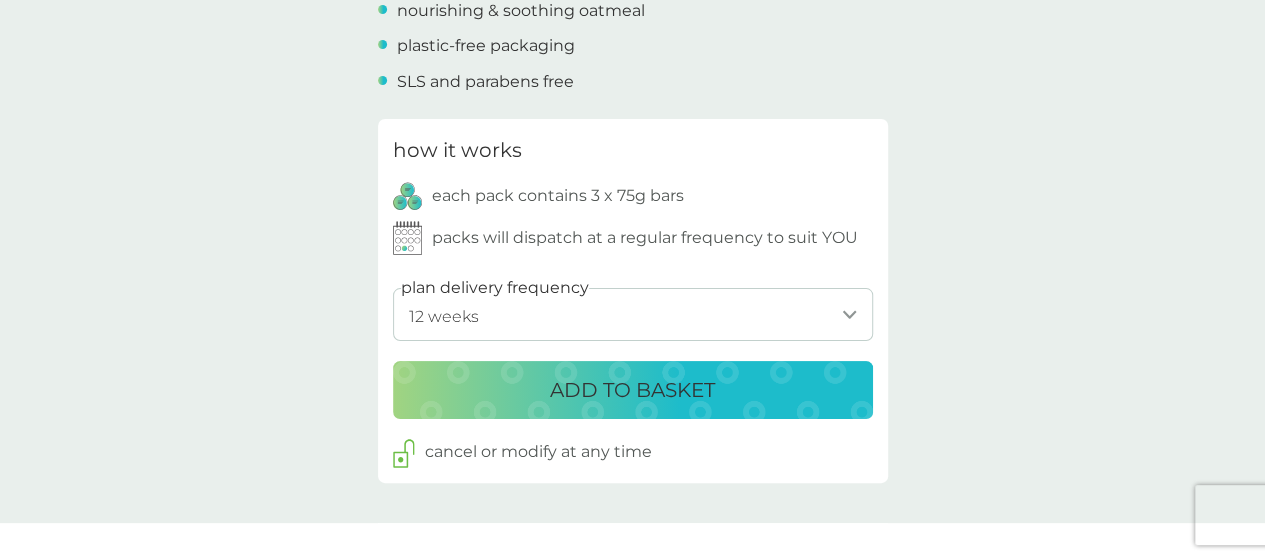 click on "1 week  2 weeks  3 weeks  4 weeks  5 weeks  6 weeks  7 weeks  8 weeks  9 weeks  10 weeks  11 weeks  12 weeks  13 weeks (our suggestion) 14 weeks  15 weeks  16 weeks  17 weeks  18 weeks  19 weeks  20 weeks  21 weeks  22 weeks  23 weeks  24 weeks  25 weeks  26 weeks" at bounding box center [633, 314] 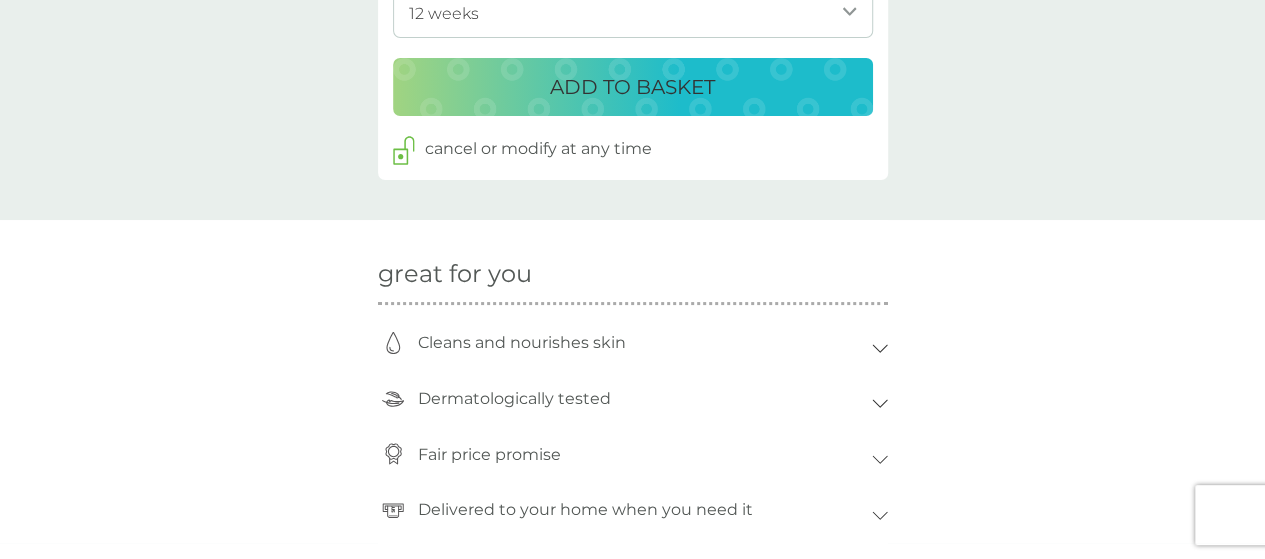 scroll, scrollTop: 1221, scrollLeft: 0, axis: vertical 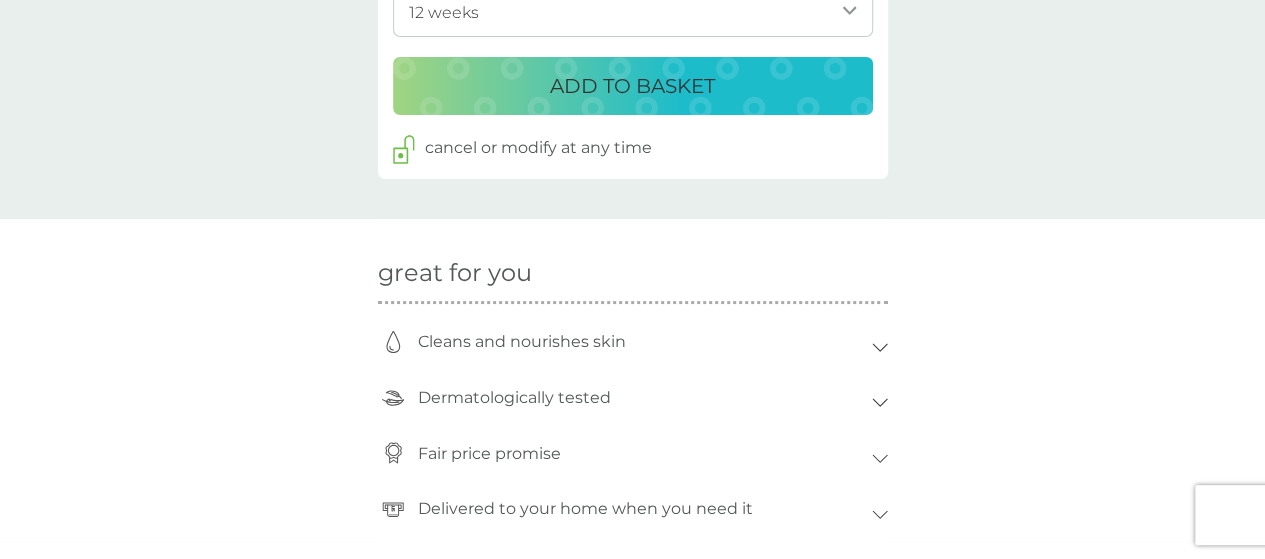 click on "ADD TO BASKET" at bounding box center (632, 86) 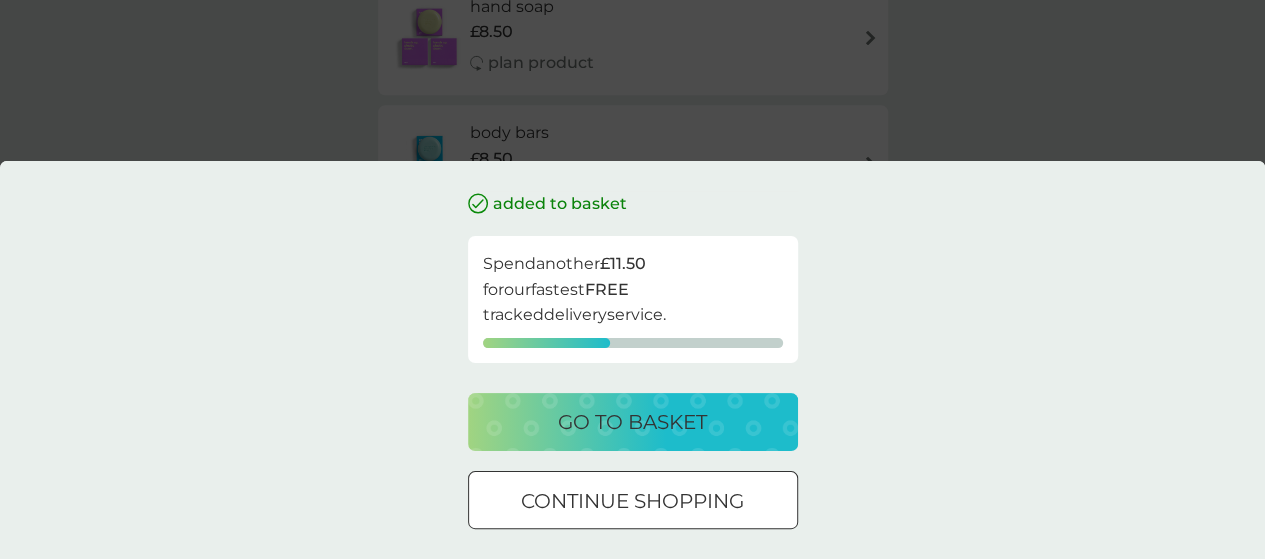 scroll, scrollTop: 0, scrollLeft: 0, axis: both 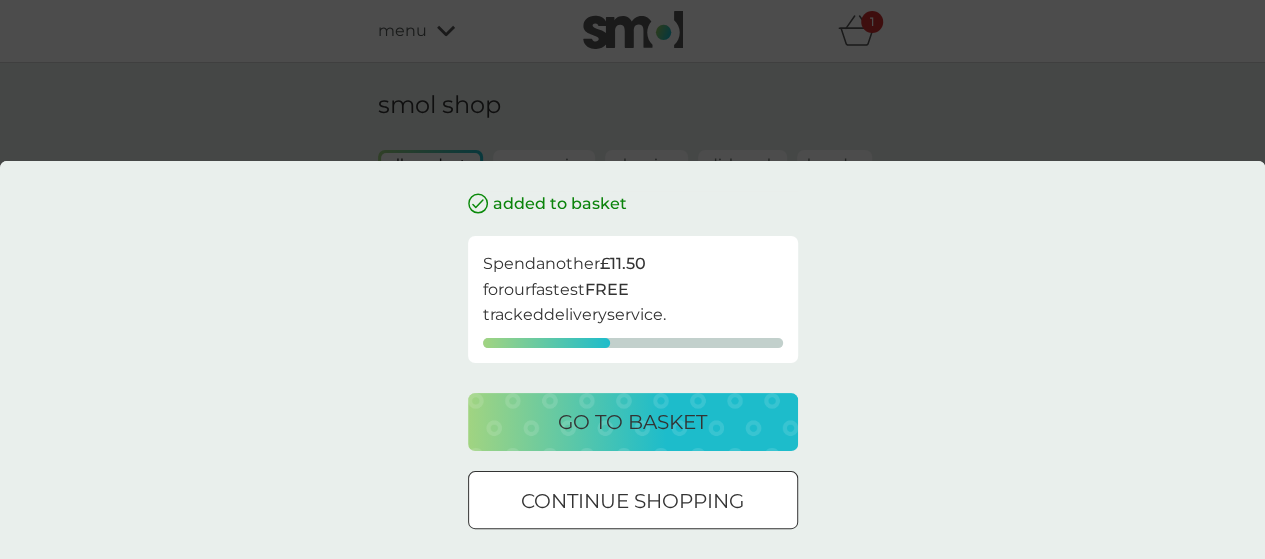 click on "continue shopping" at bounding box center [632, 501] 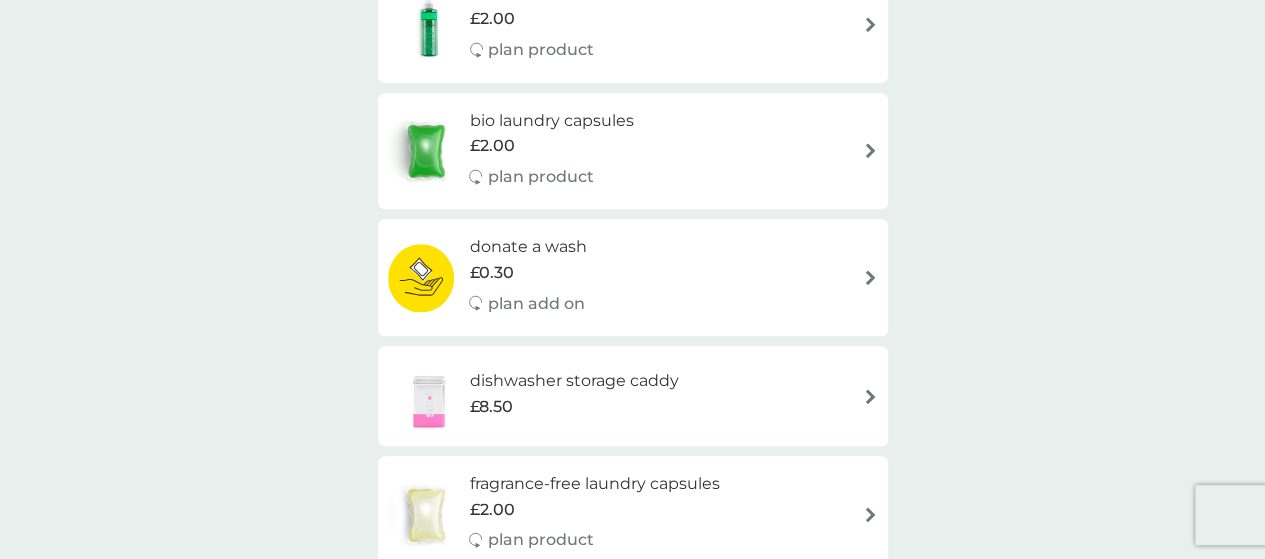 scroll, scrollTop: 0, scrollLeft: 0, axis: both 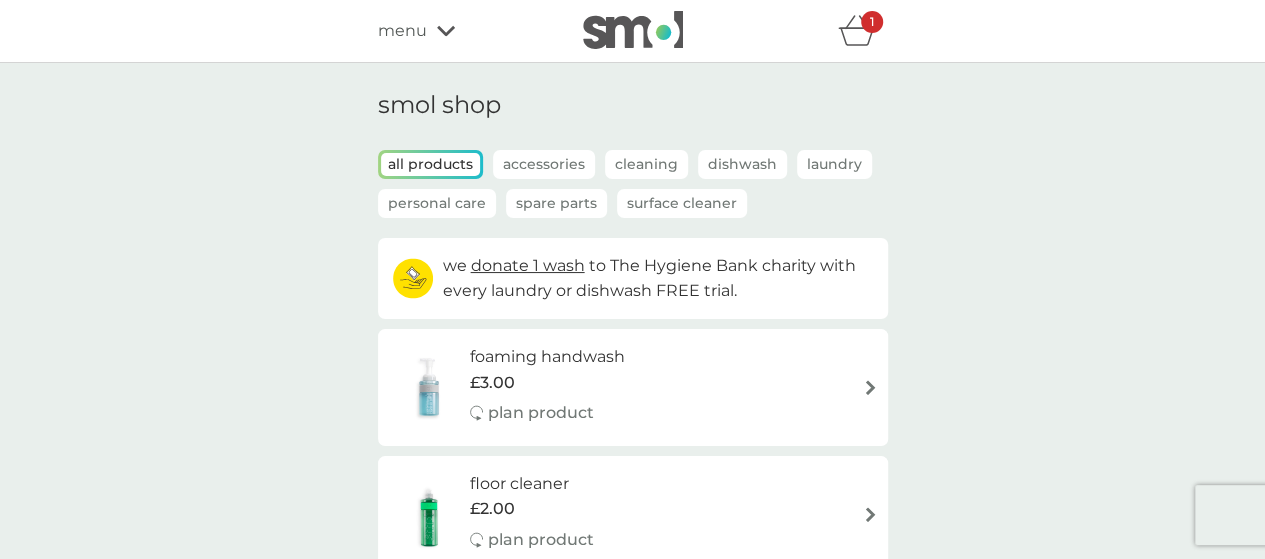 click at bounding box center (633, 30) 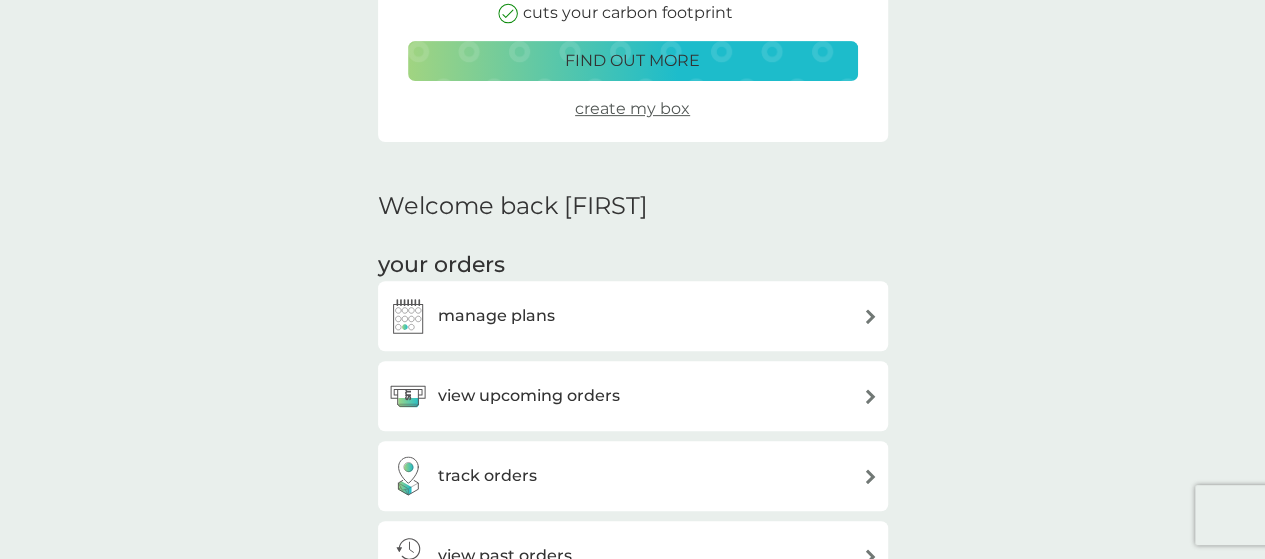 scroll, scrollTop: 535, scrollLeft: 0, axis: vertical 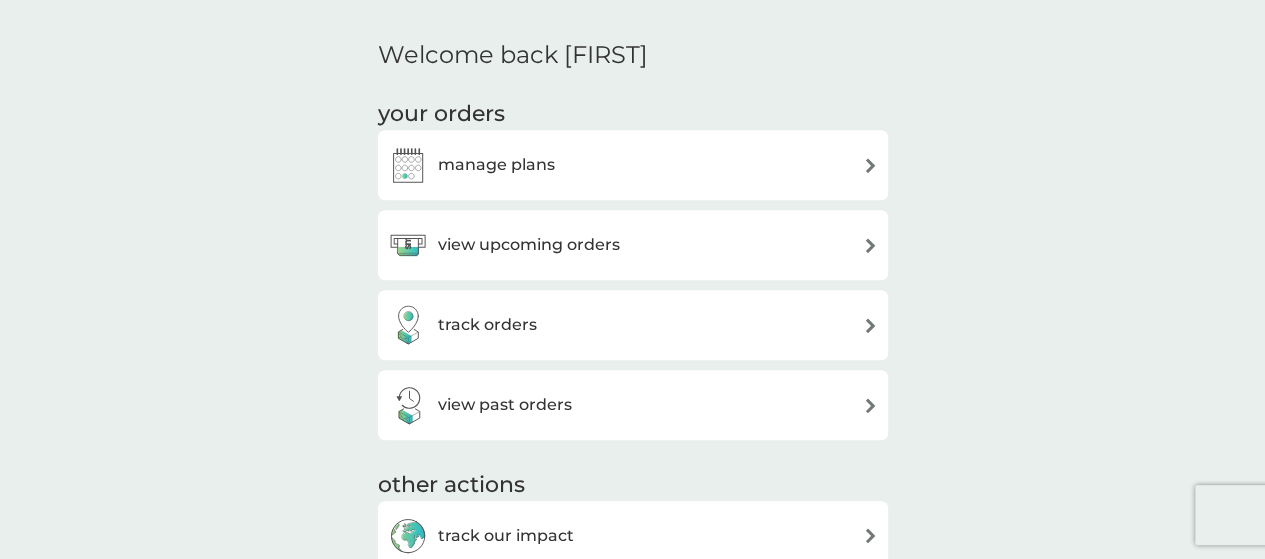 click on "manage plans" at bounding box center (633, 165) 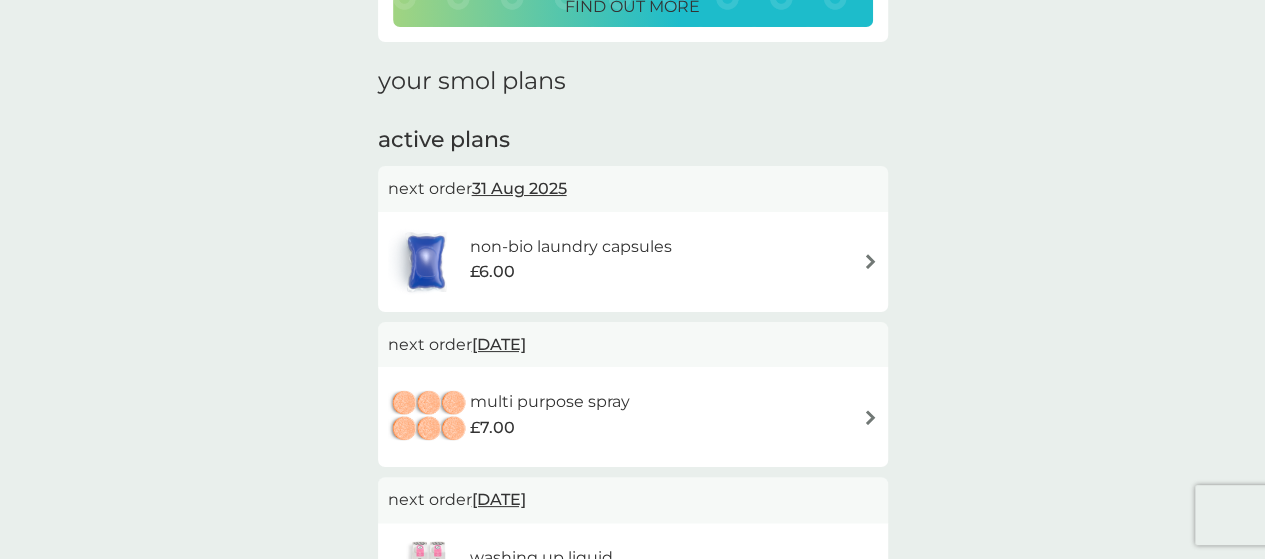 scroll, scrollTop: 252, scrollLeft: 0, axis: vertical 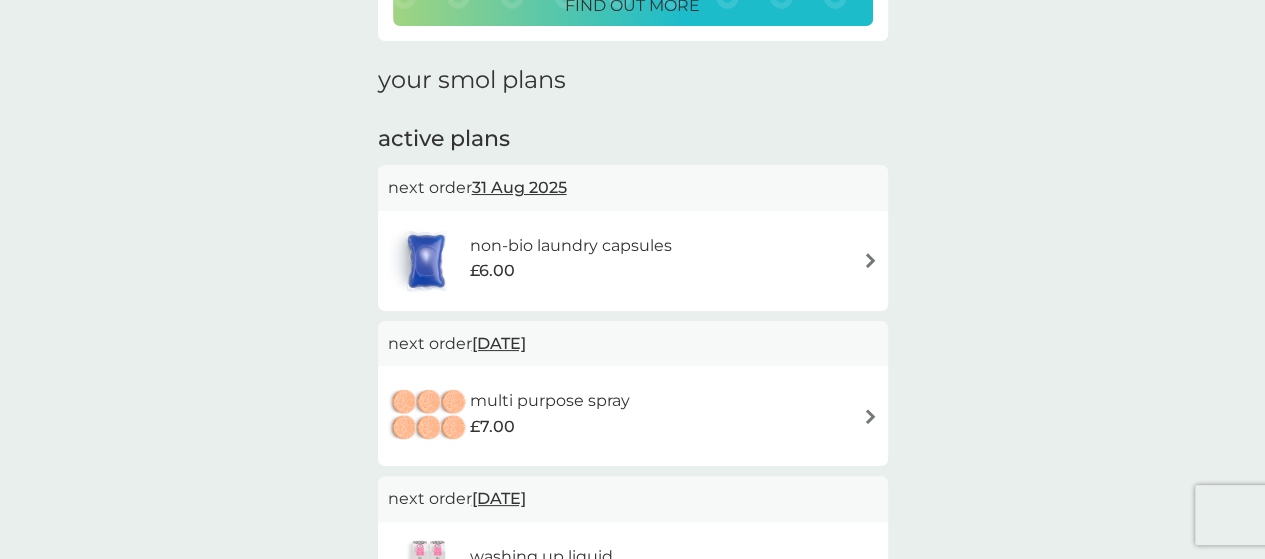 click on "non-bio laundry capsules £6.00" at bounding box center (633, 261) 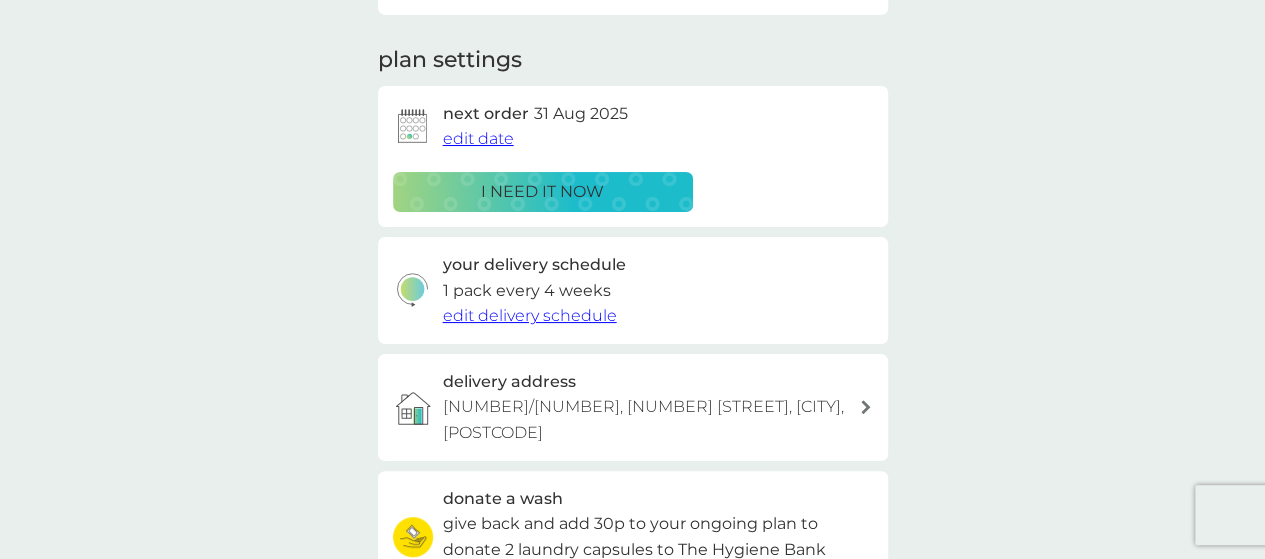 scroll, scrollTop: 0, scrollLeft: 0, axis: both 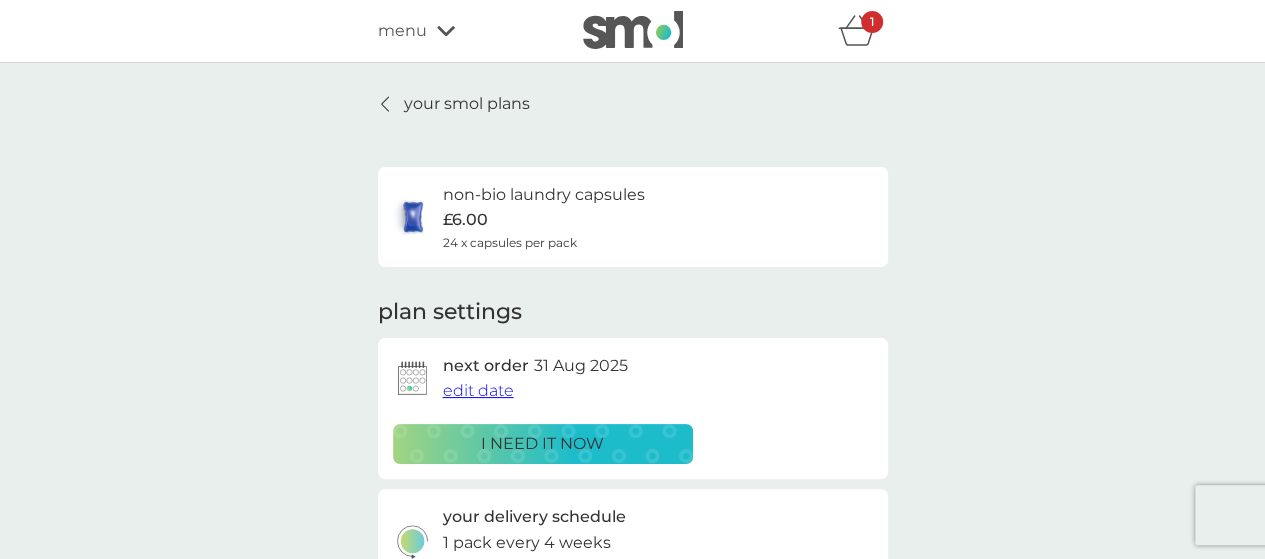 click 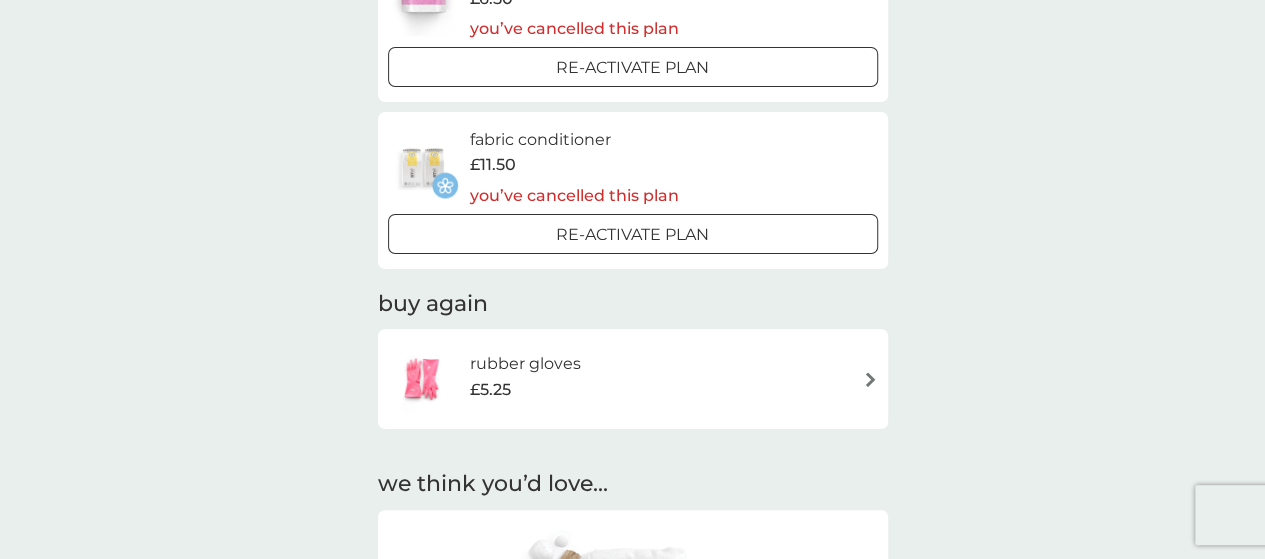 scroll, scrollTop: 1317, scrollLeft: 0, axis: vertical 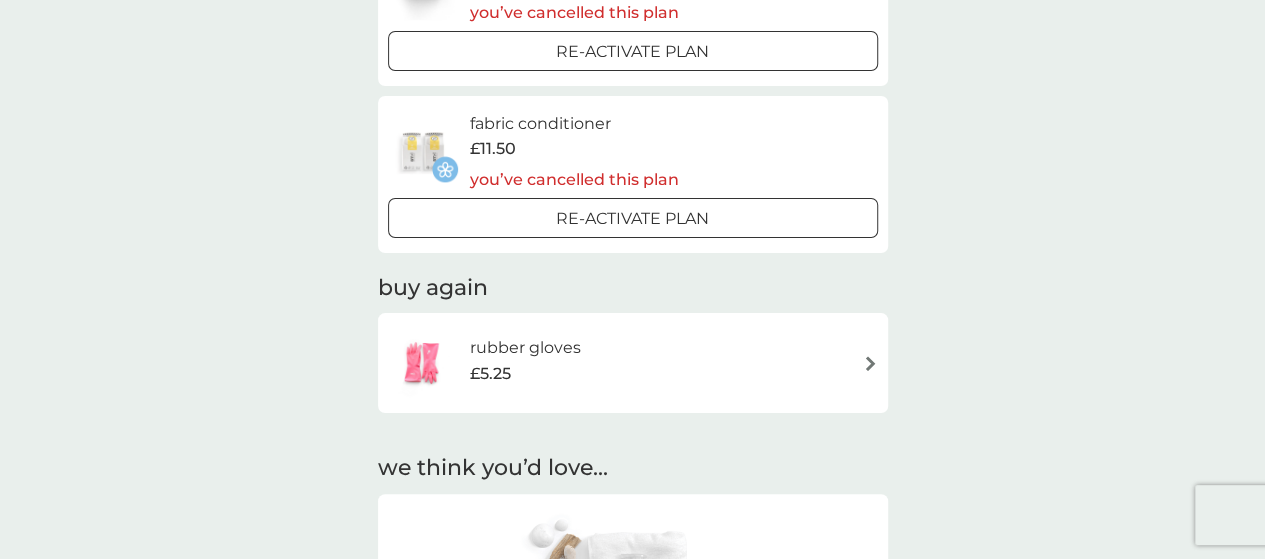 click on "rubber gloves" at bounding box center (524, 348) 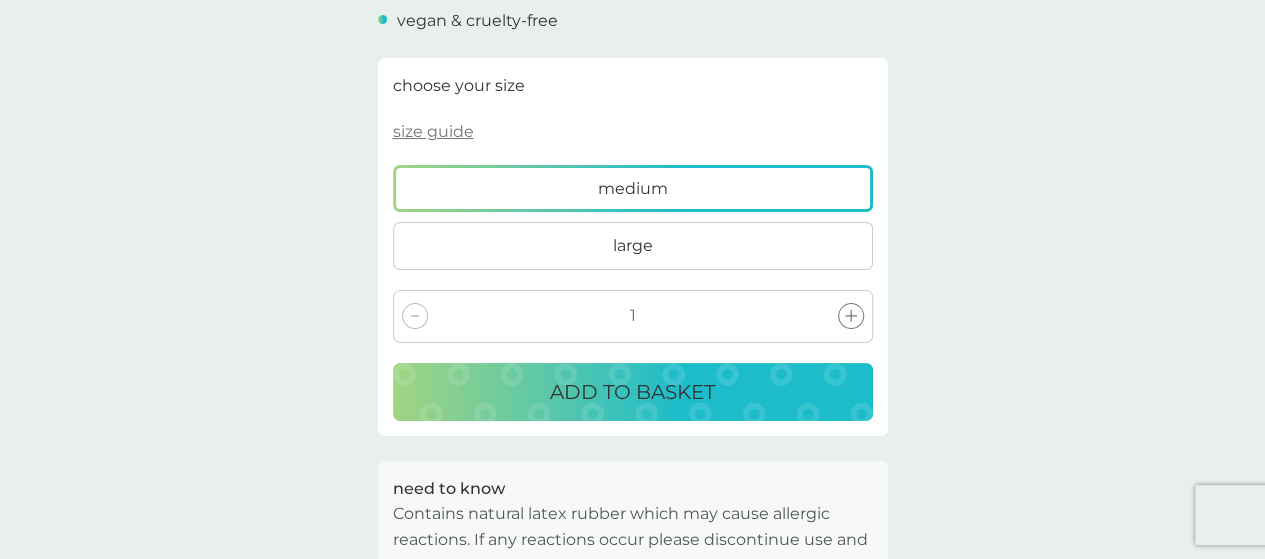 scroll, scrollTop: 826, scrollLeft: 0, axis: vertical 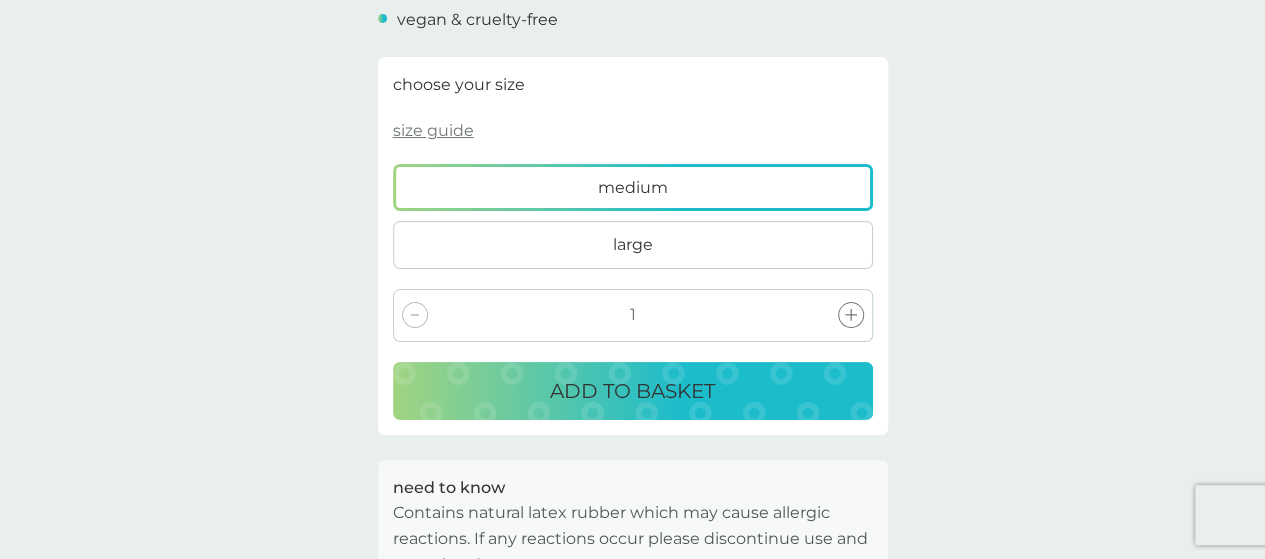 click on "large" at bounding box center [633, 245] 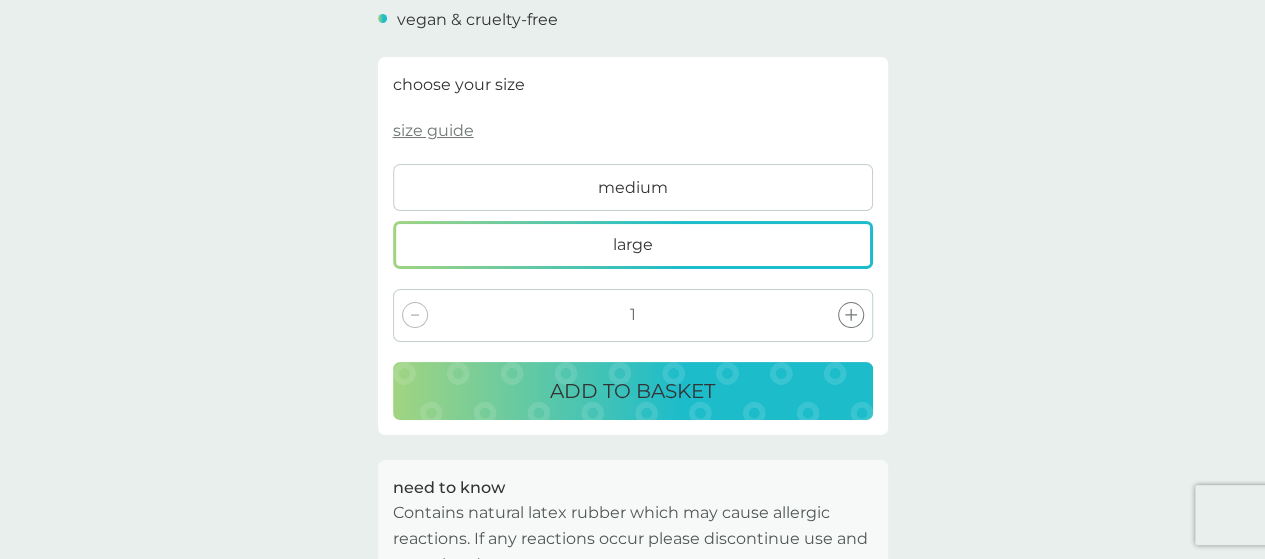 click on "medium" at bounding box center [633, 188] 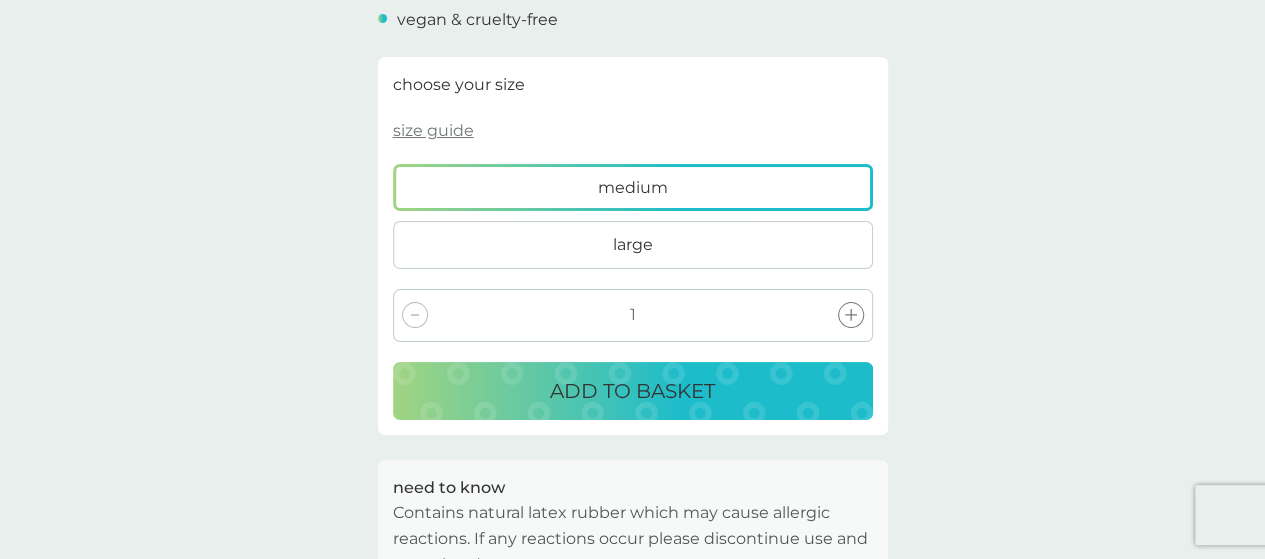 click on "ADD TO BASKET" at bounding box center [633, 391] 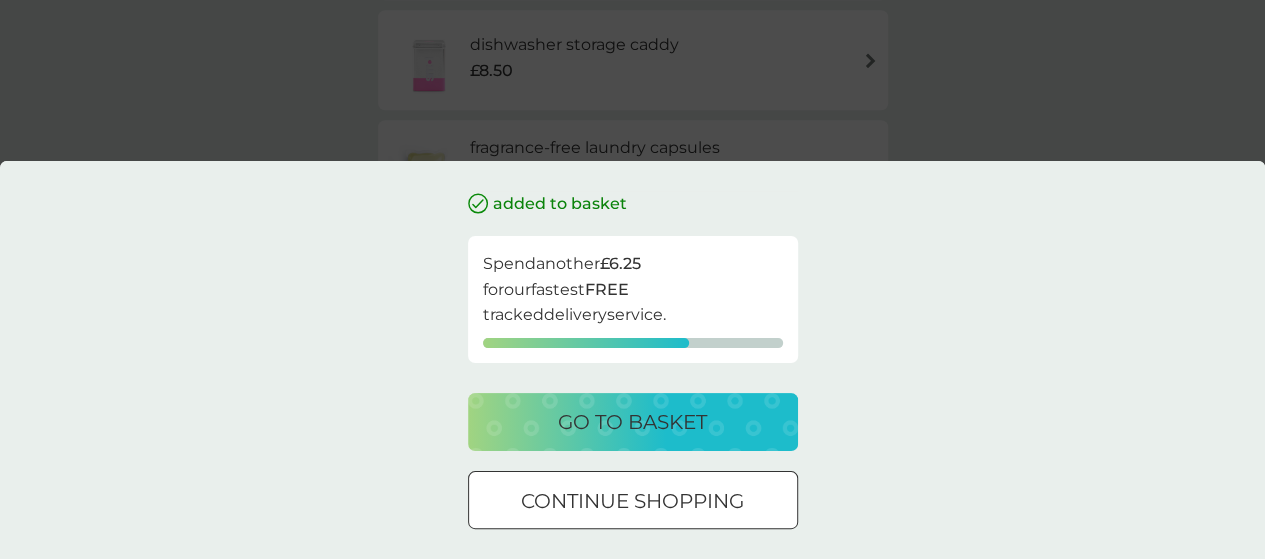 scroll, scrollTop: 0, scrollLeft: 0, axis: both 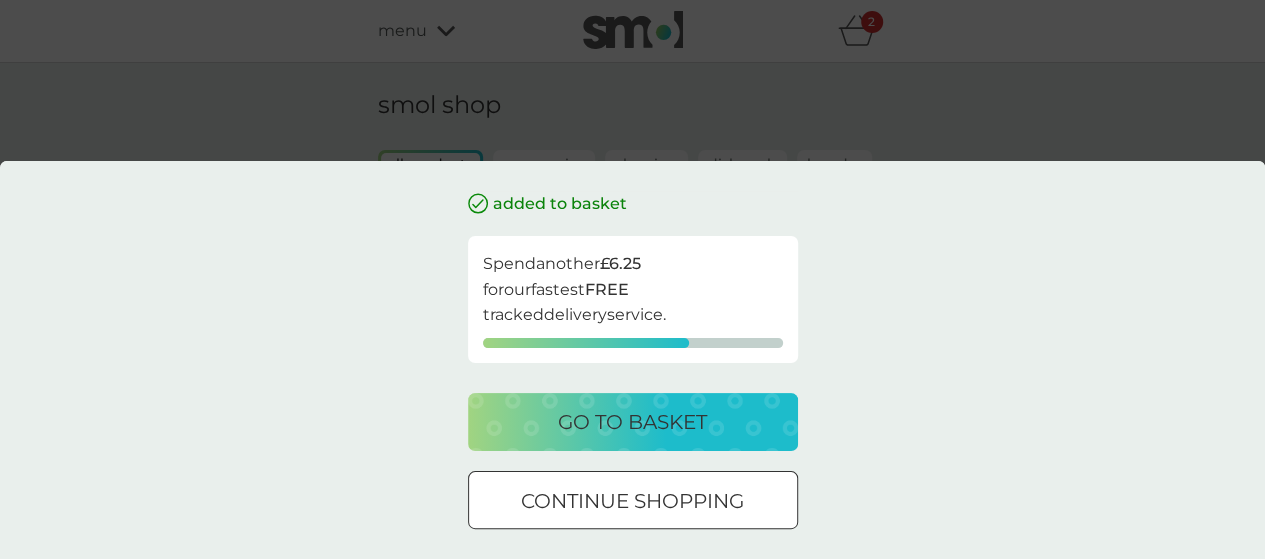 click on "go to basket" at bounding box center (632, 422) 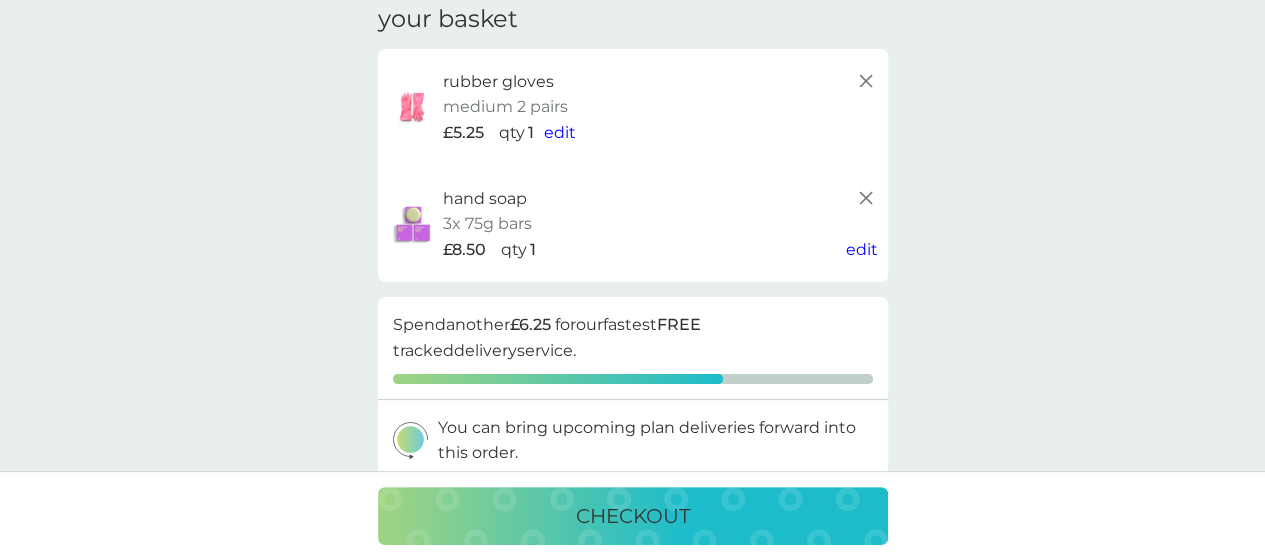 scroll, scrollTop: 81, scrollLeft: 0, axis: vertical 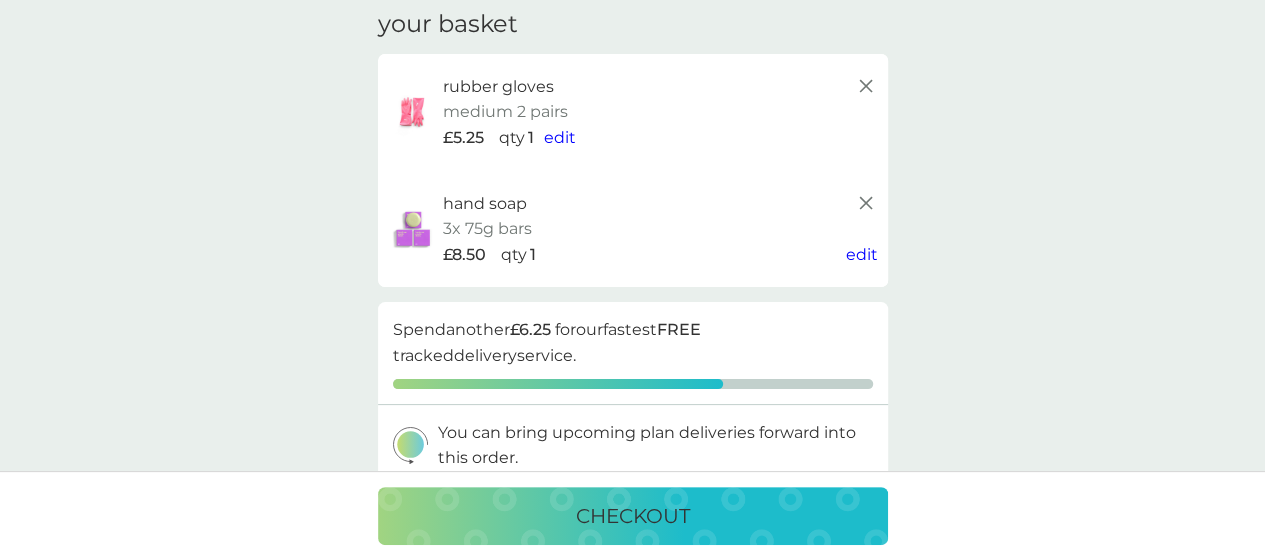 click on "edit" at bounding box center [560, 137] 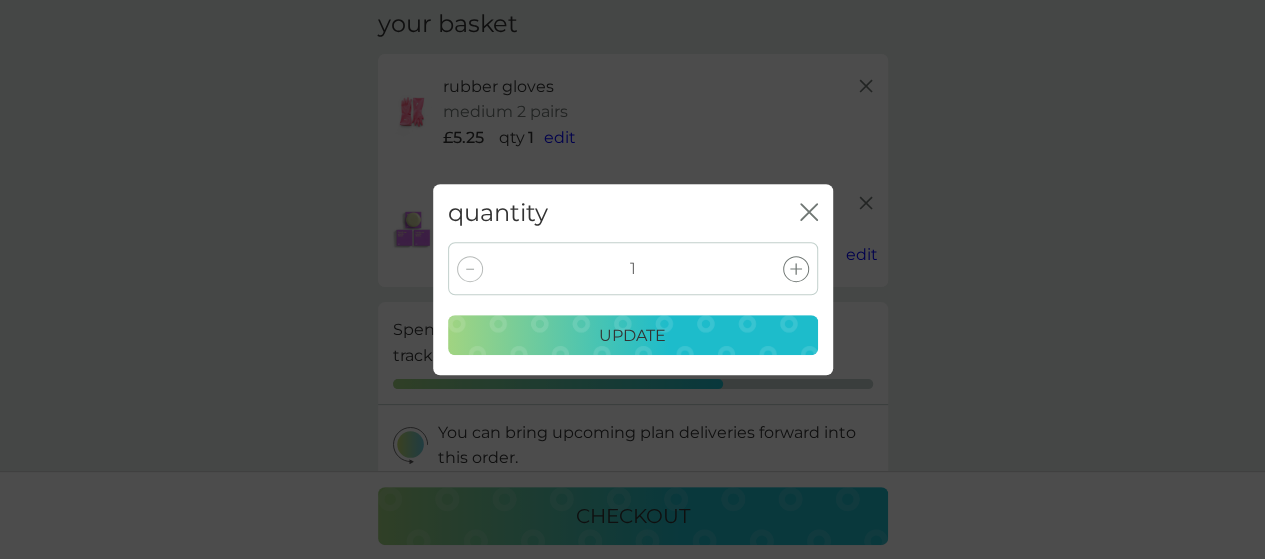 click on "quantity close" at bounding box center (633, 213) 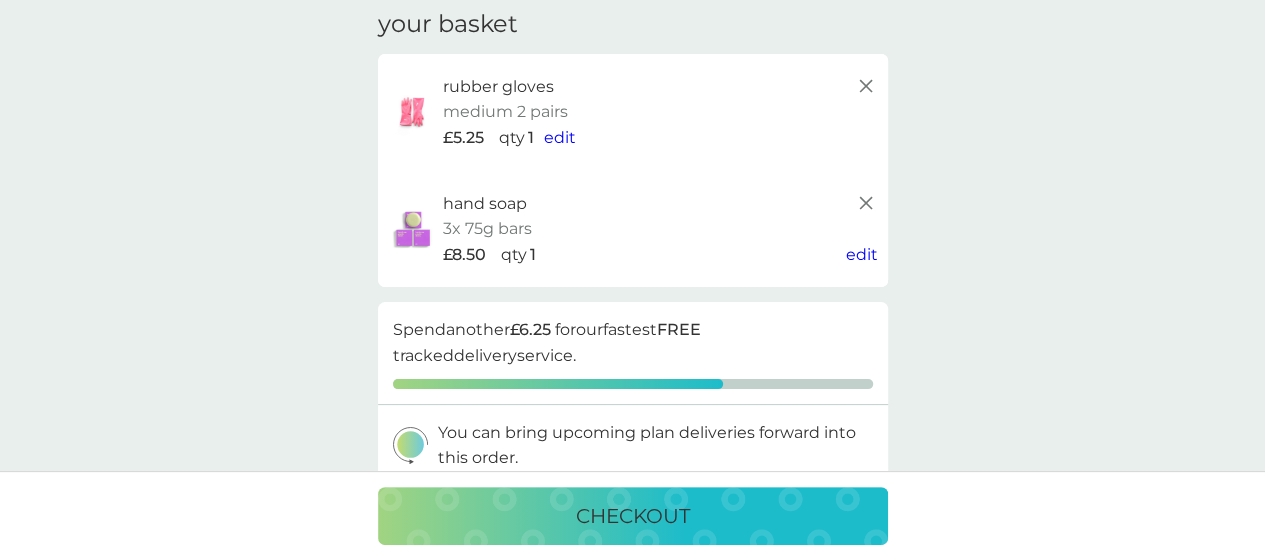 click 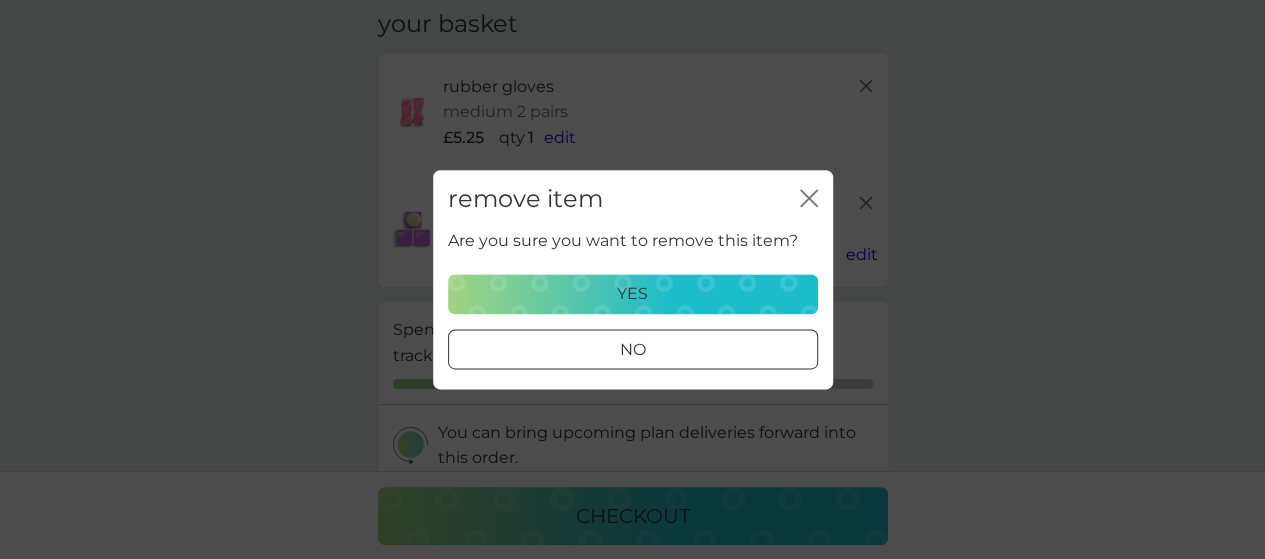 click on "yes" at bounding box center [633, 294] 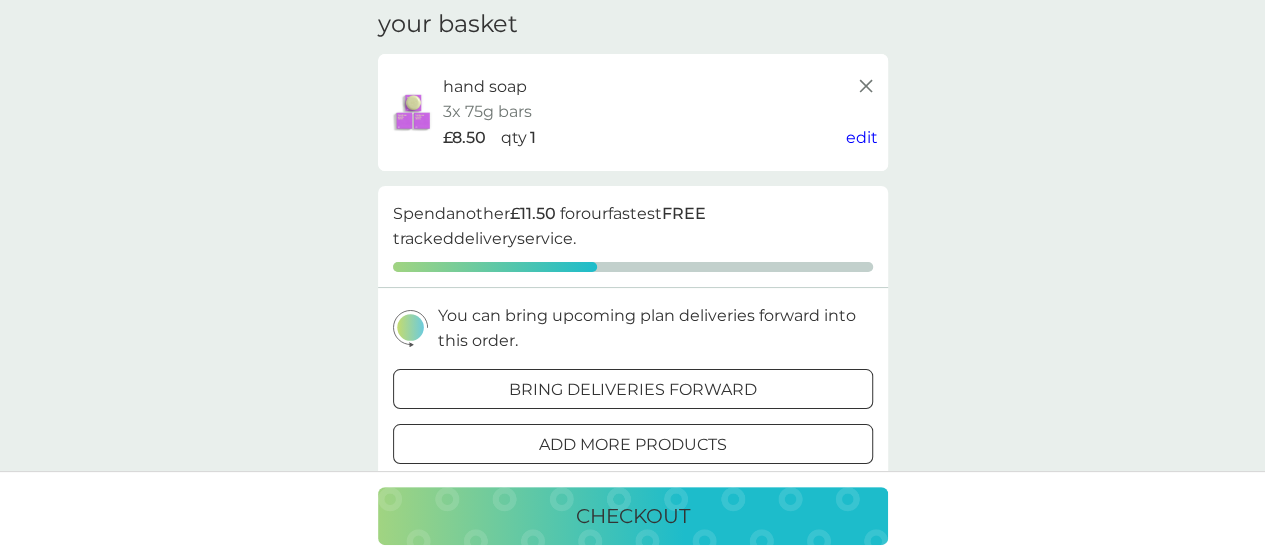 scroll, scrollTop: 0, scrollLeft: 0, axis: both 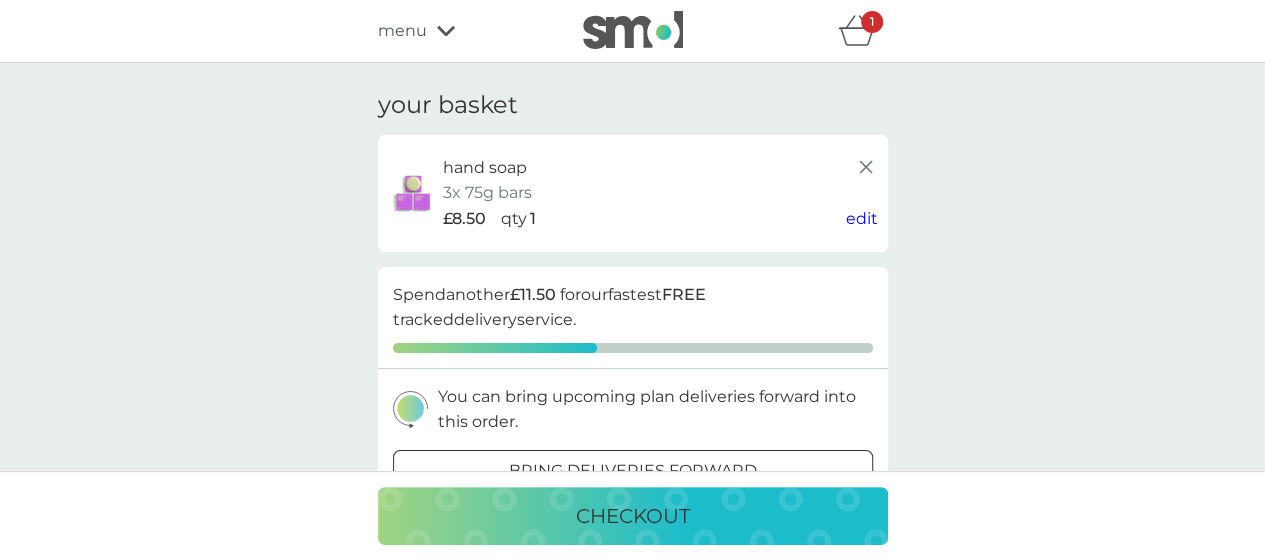 click 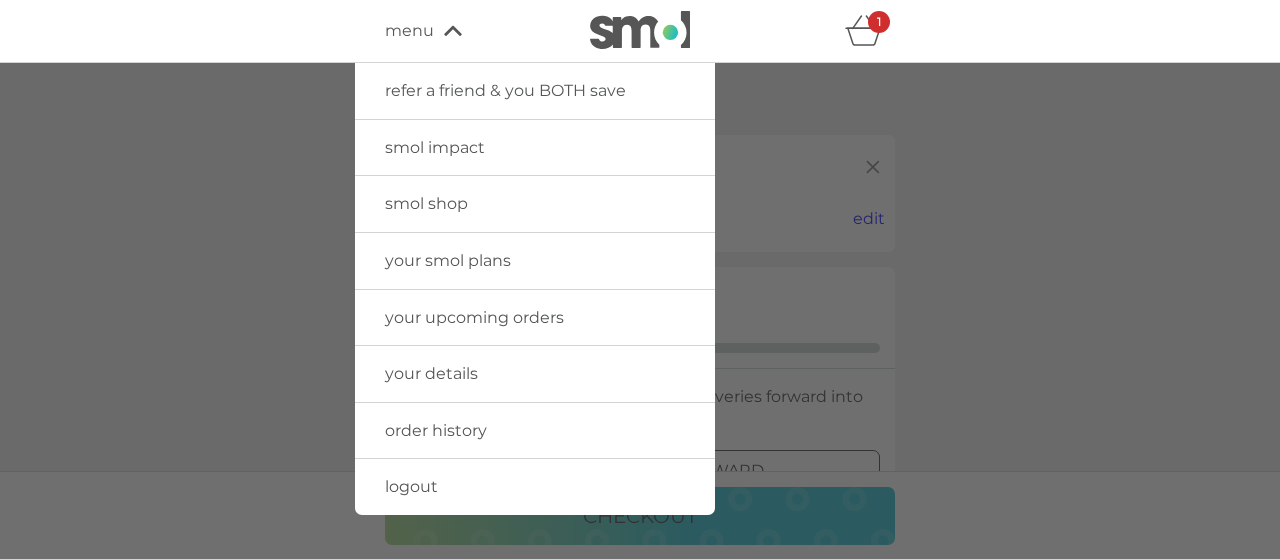 click on "smol shop" at bounding box center (426, 203) 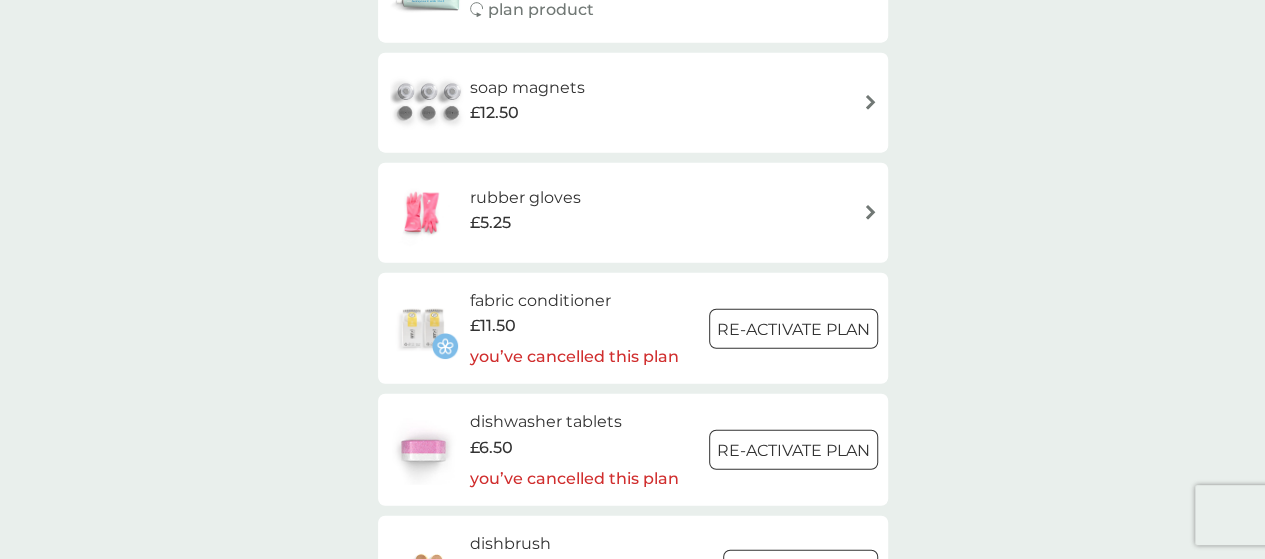 scroll, scrollTop: 2476, scrollLeft: 0, axis: vertical 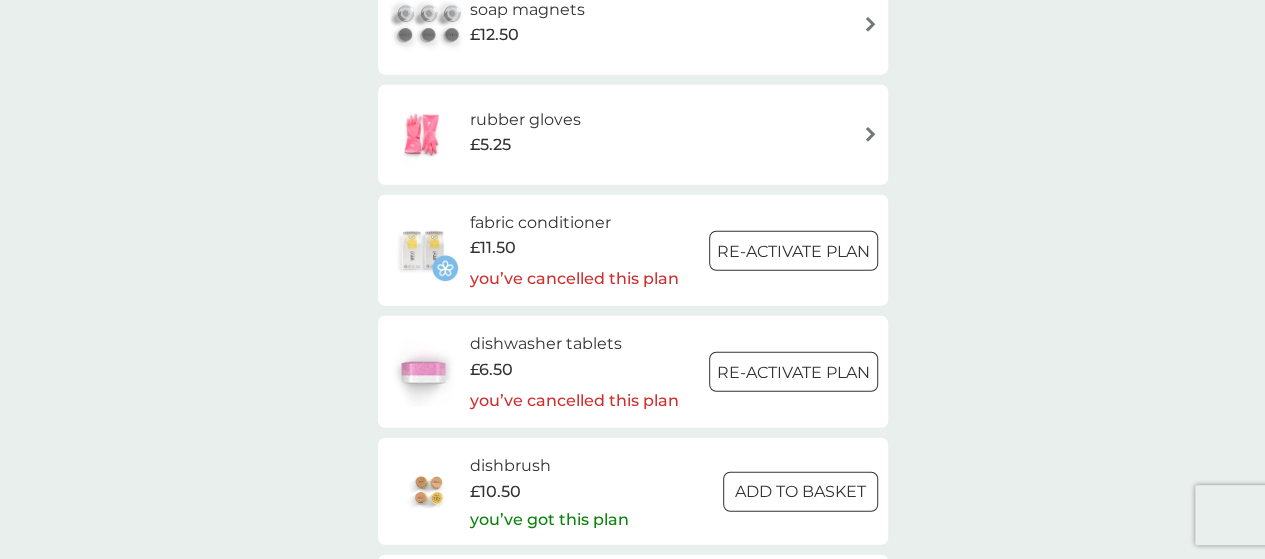 click on "rubber gloves £5.25" at bounding box center (534, 135) 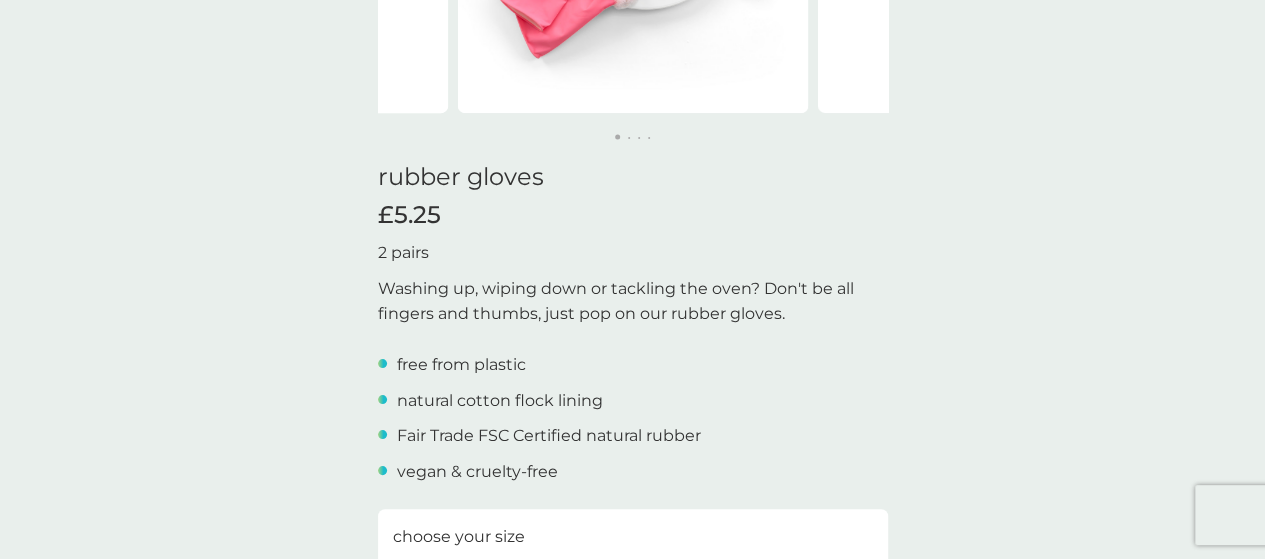 scroll, scrollTop: 867, scrollLeft: 0, axis: vertical 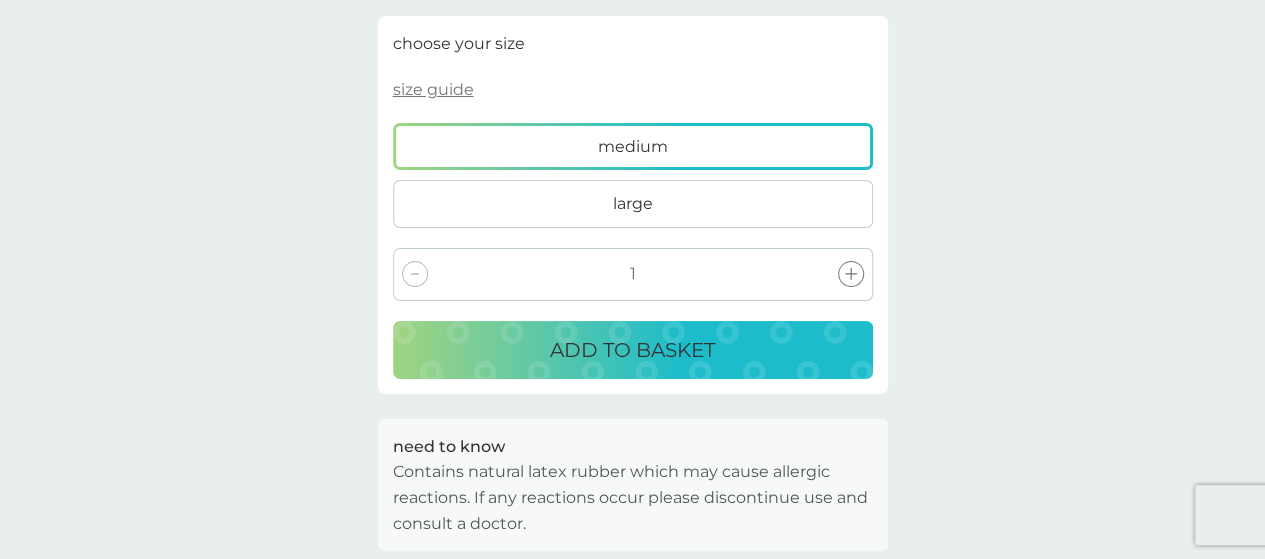 click on "large" at bounding box center [633, 204] 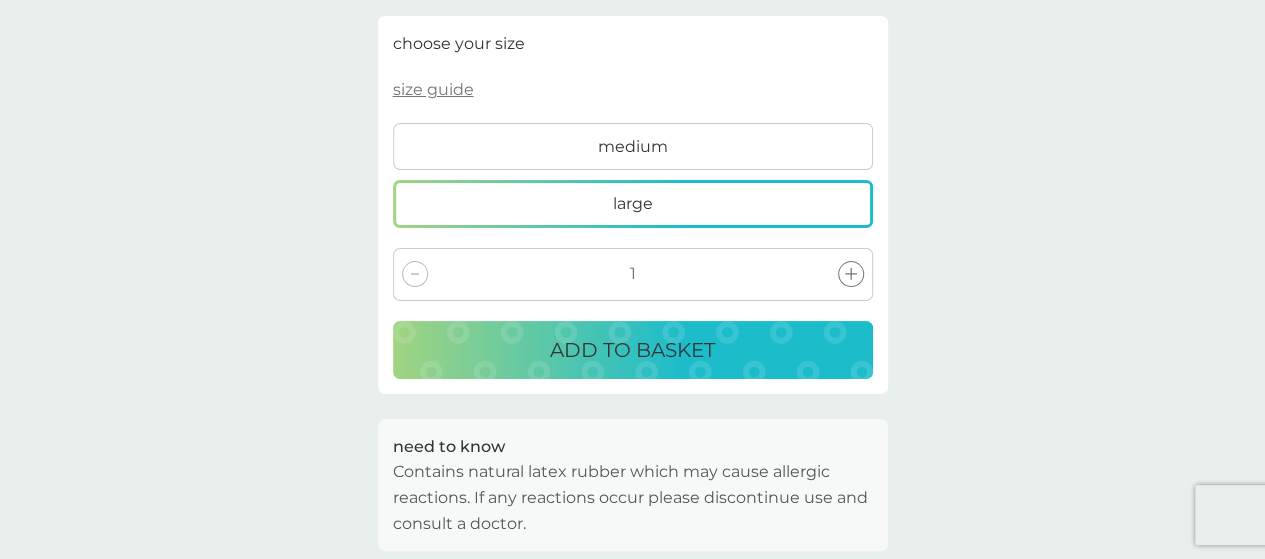 click on "ADD TO BASKET" at bounding box center (633, 350) 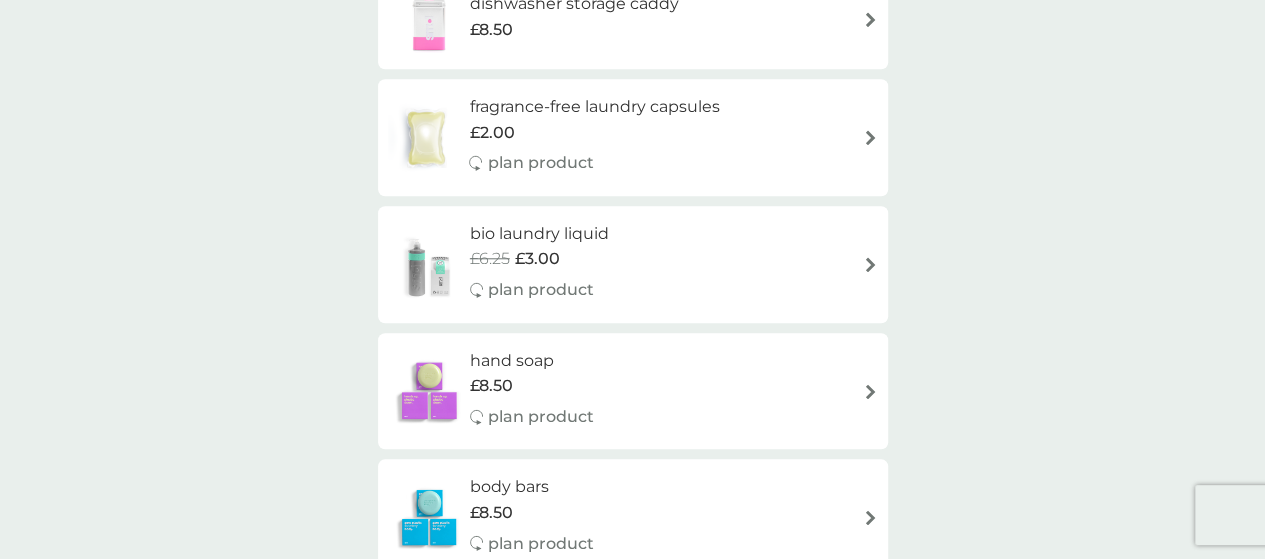 scroll, scrollTop: 0, scrollLeft: 0, axis: both 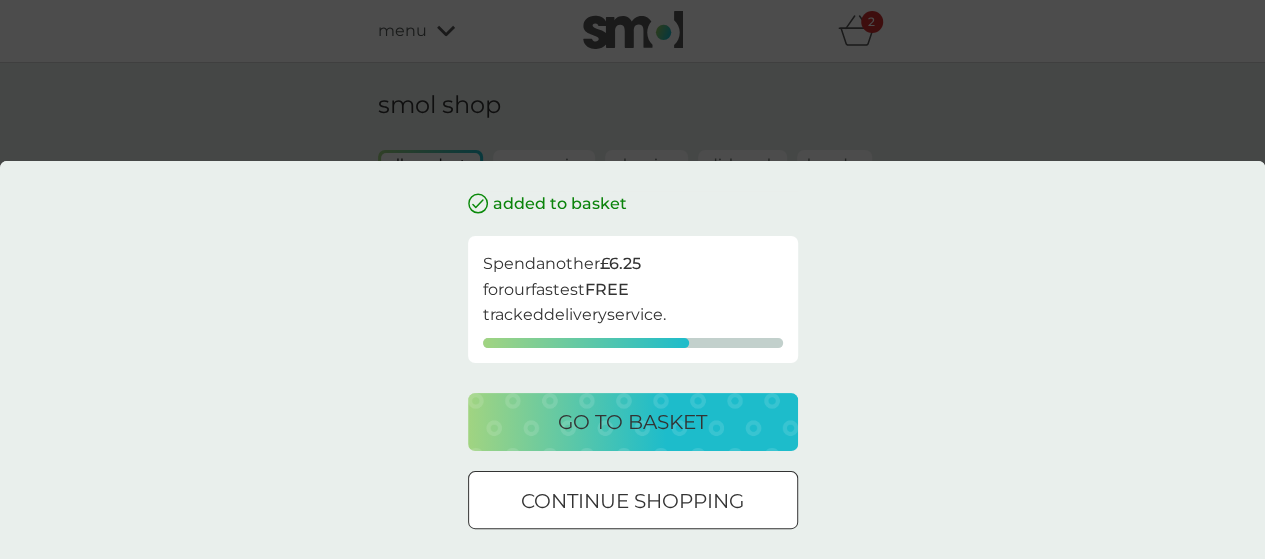 click on "go to basket" at bounding box center (632, 422) 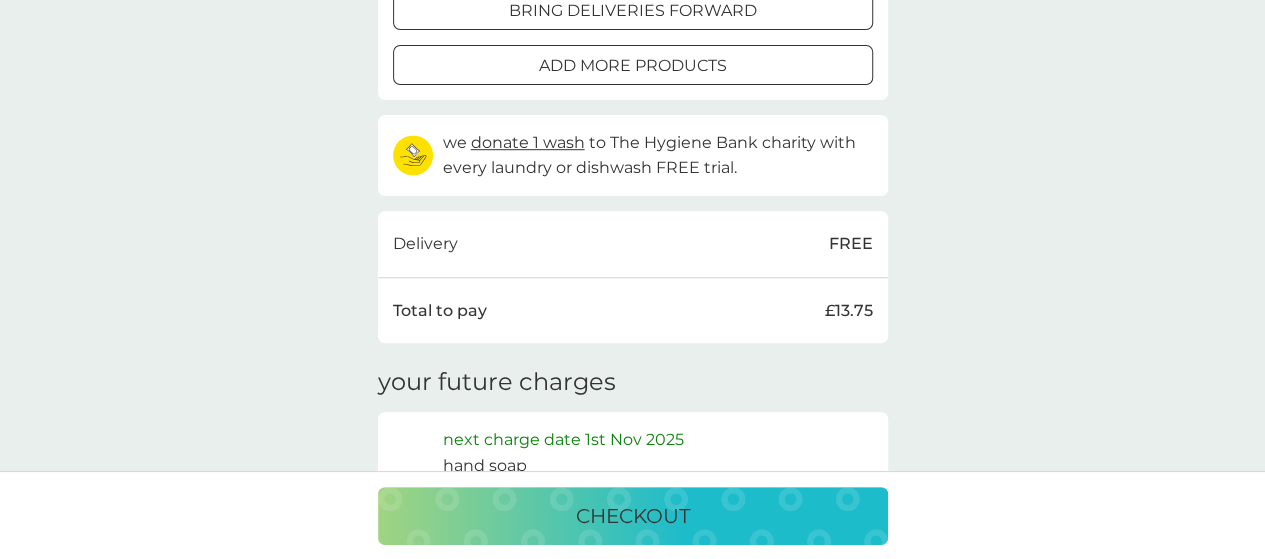 scroll, scrollTop: 562, scrollLeft: 0, axis: vertical 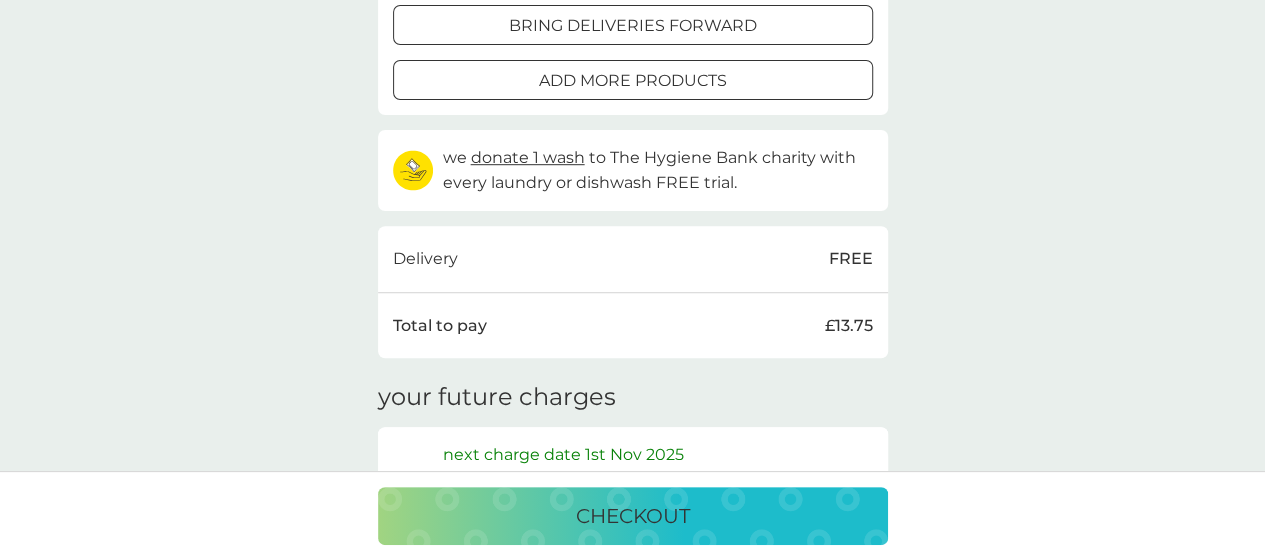 click on "checkout" at bounding box center [633, 516] 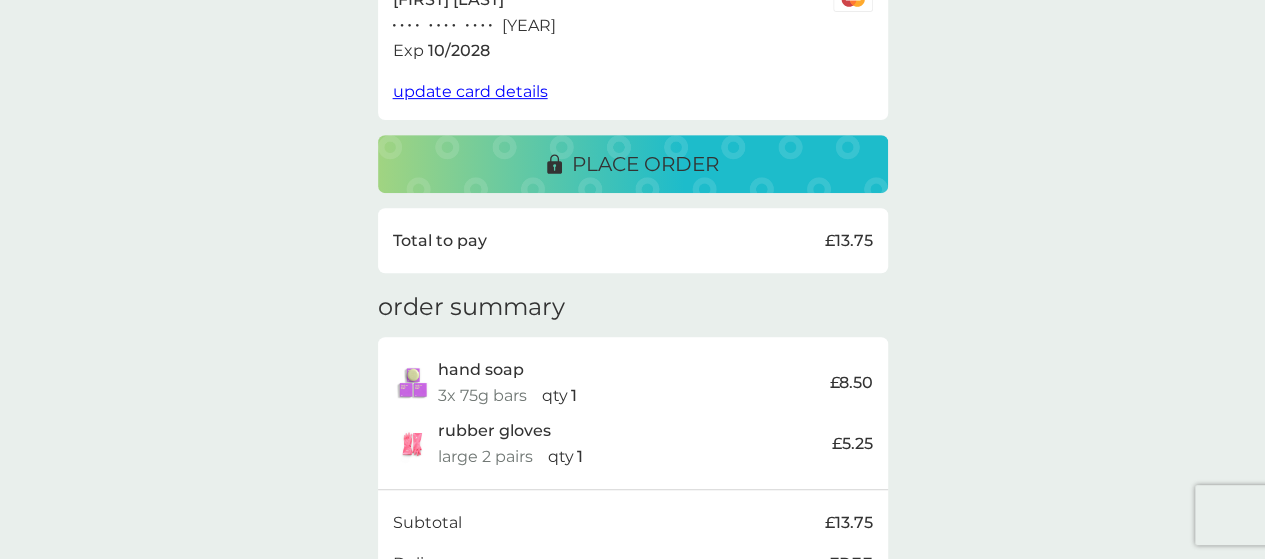 scroll, scrollTop: 427, scrollLeft: 0, axis: vertical 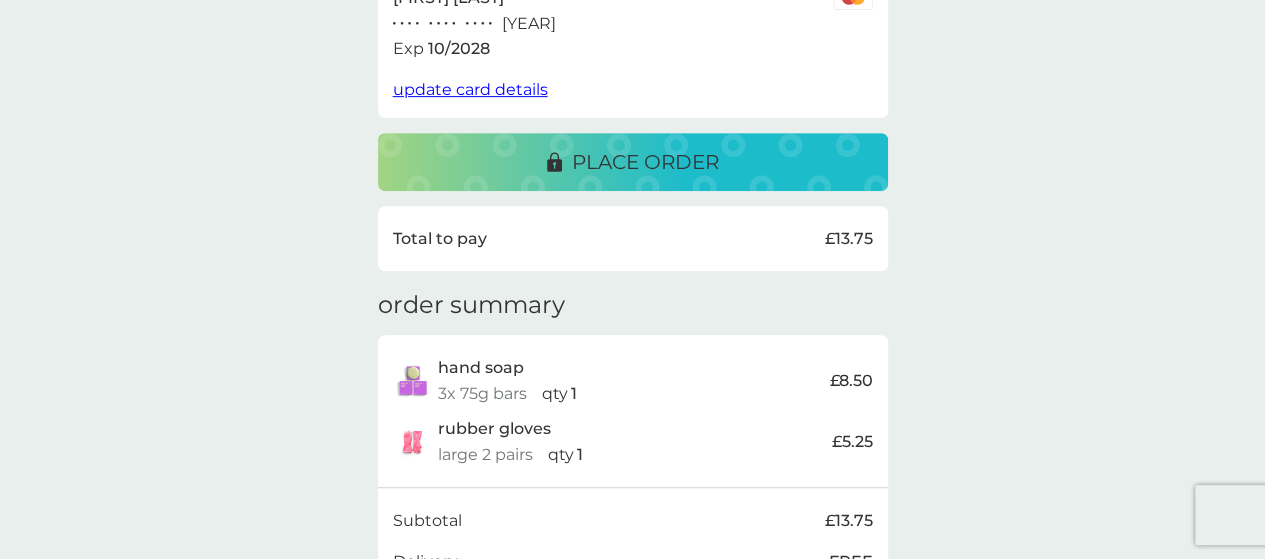 click on "place order" at bounding box center [645, 162] 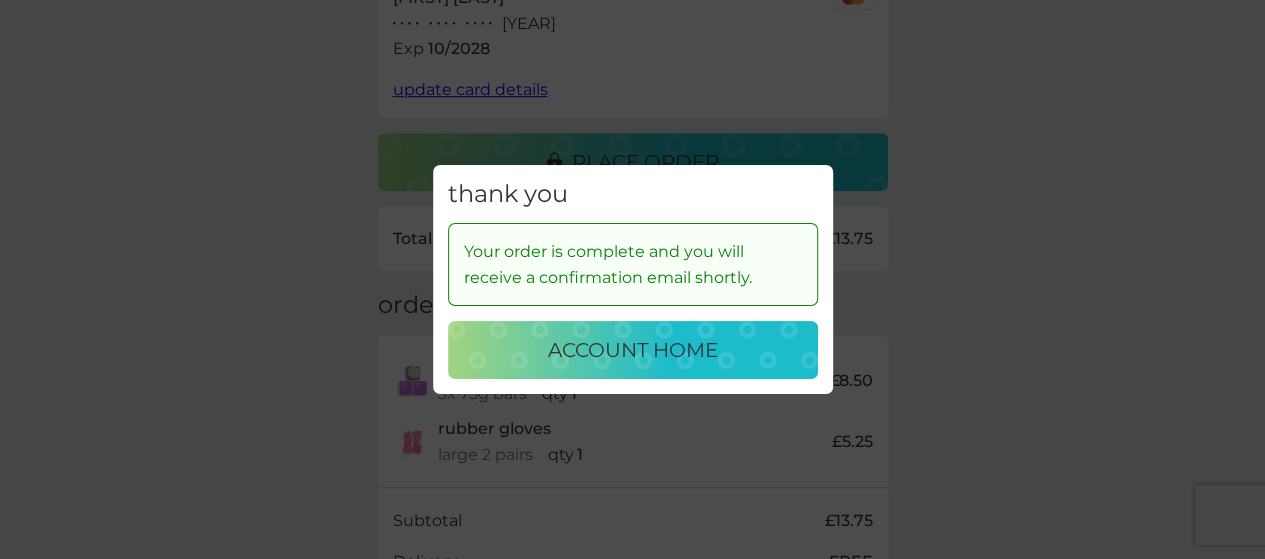 click on "account home" at bounding box center [633, 350] 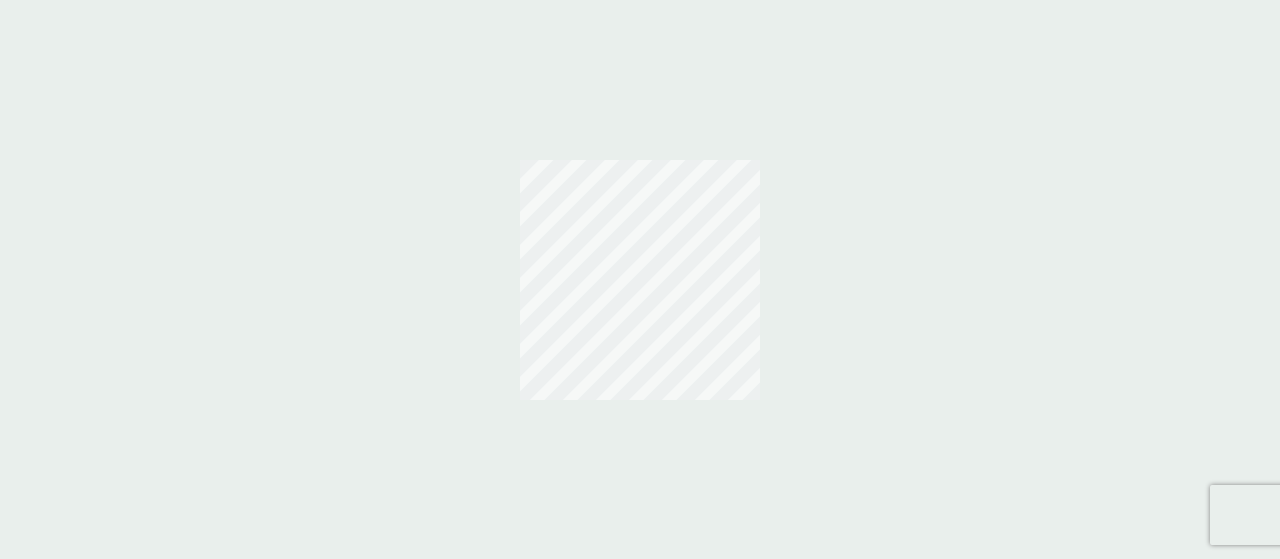 scroll, scrollTop: 0, scrollLeft: 0, axis: both 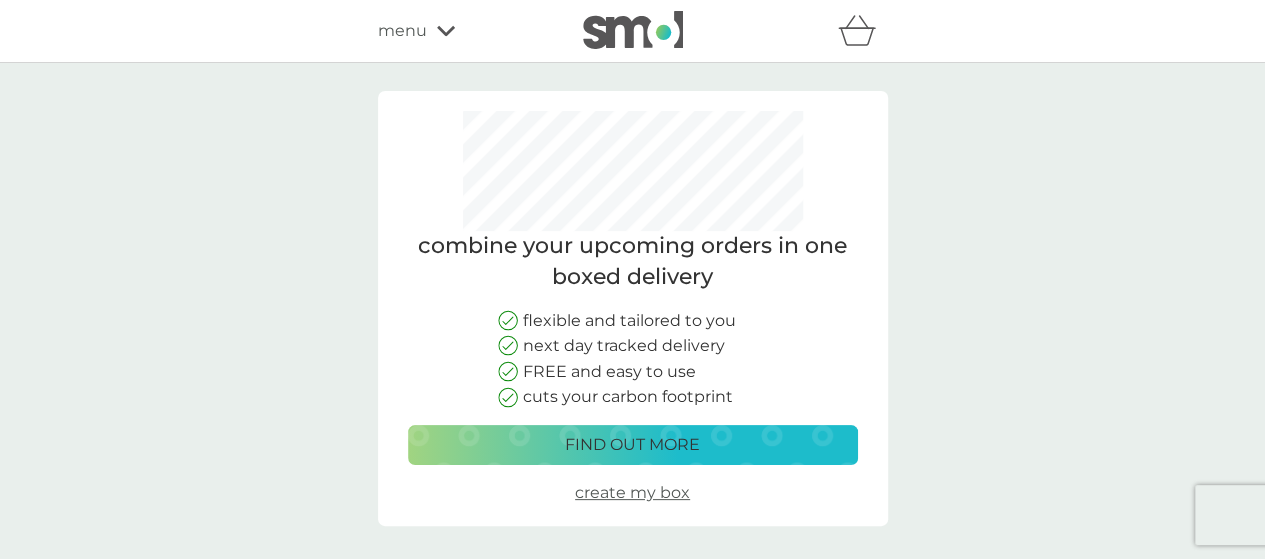 click on "combine your upcoming orders in one boxed delivery flexible and tailored to you next day tracked delivery FREE and easy to use cuts your carbon footprint find out more create my box" at bounding box center (633, 308) 